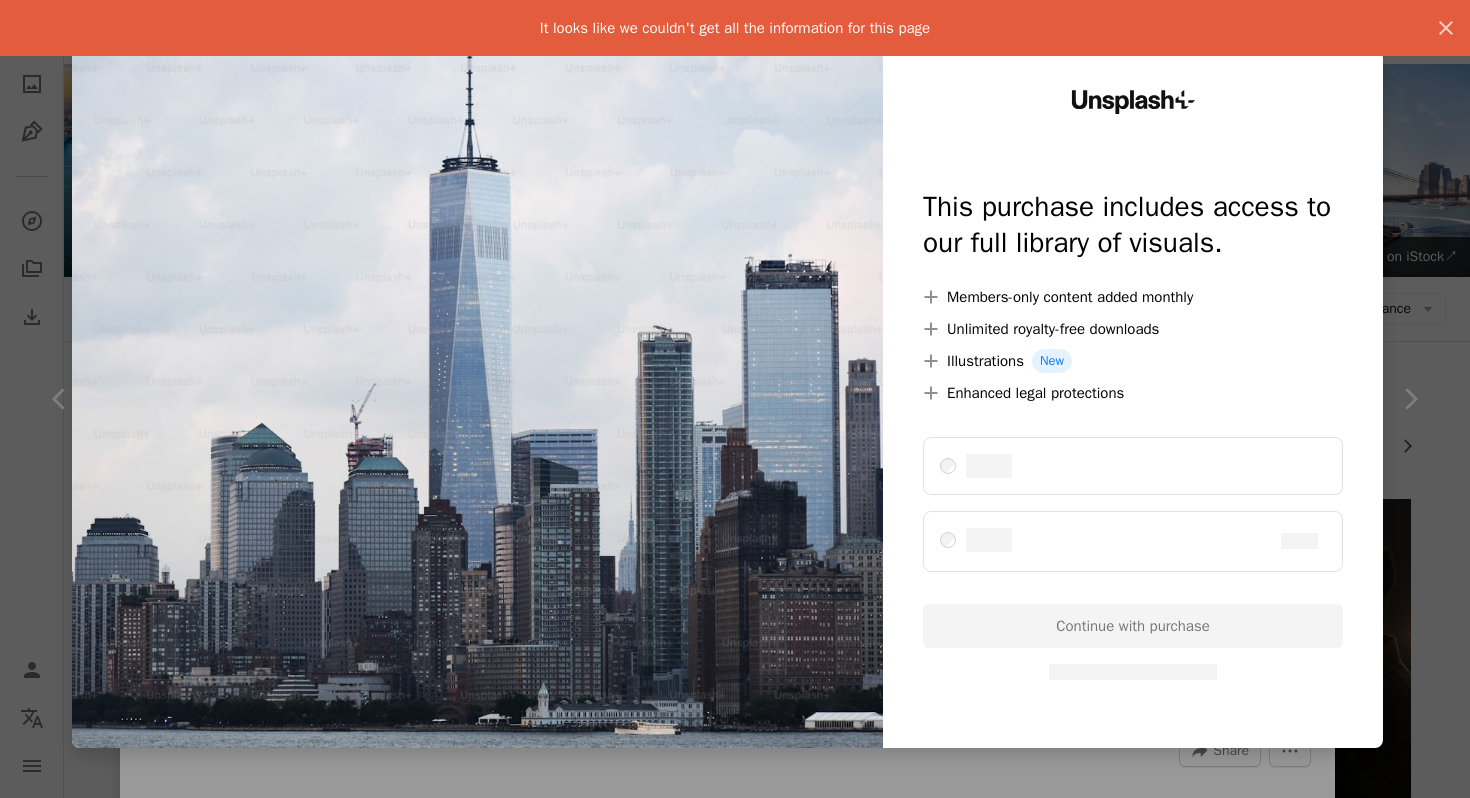 scroll, scrollTop: 0, scrollLeft: 0, axis: both 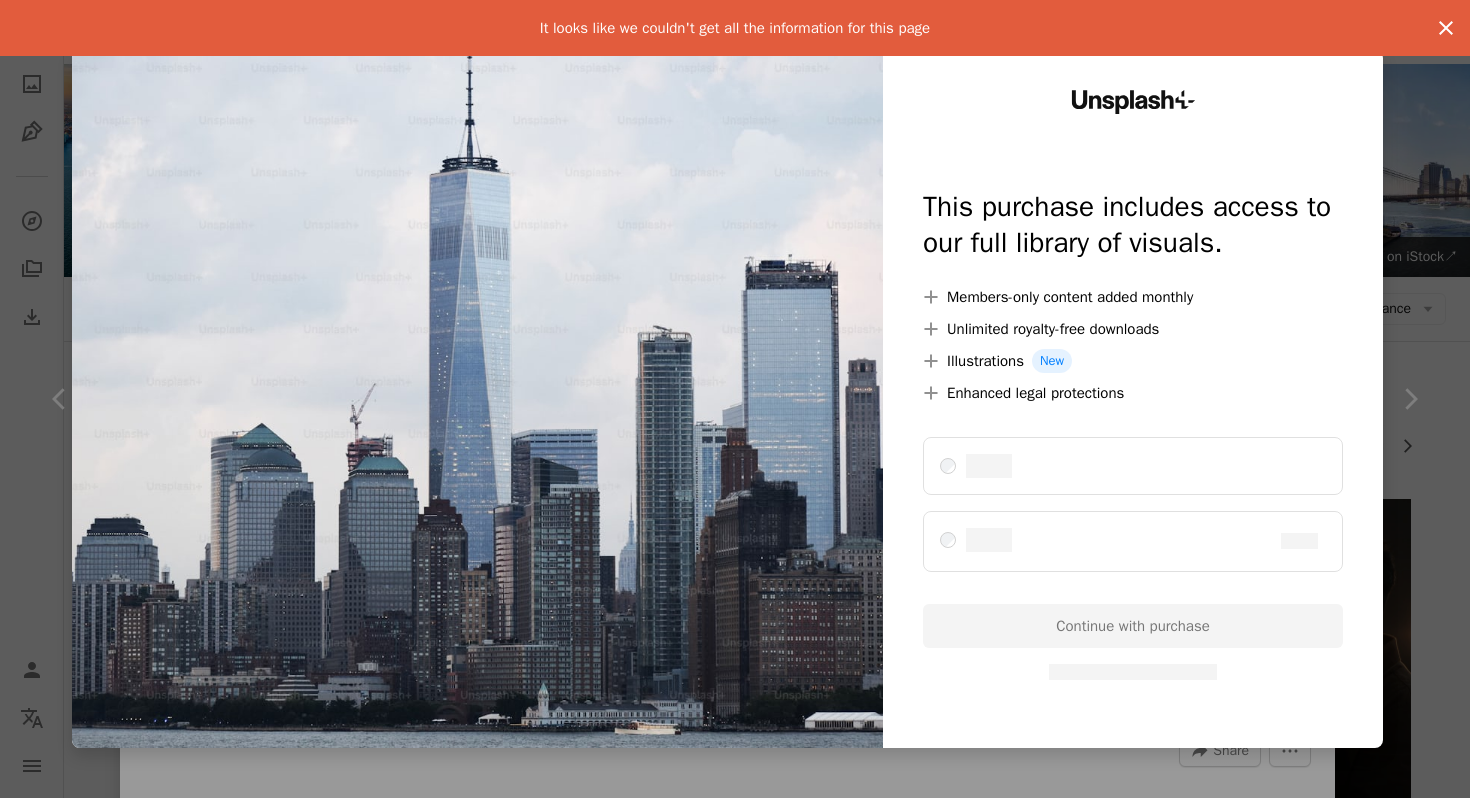 click on "An X shape" 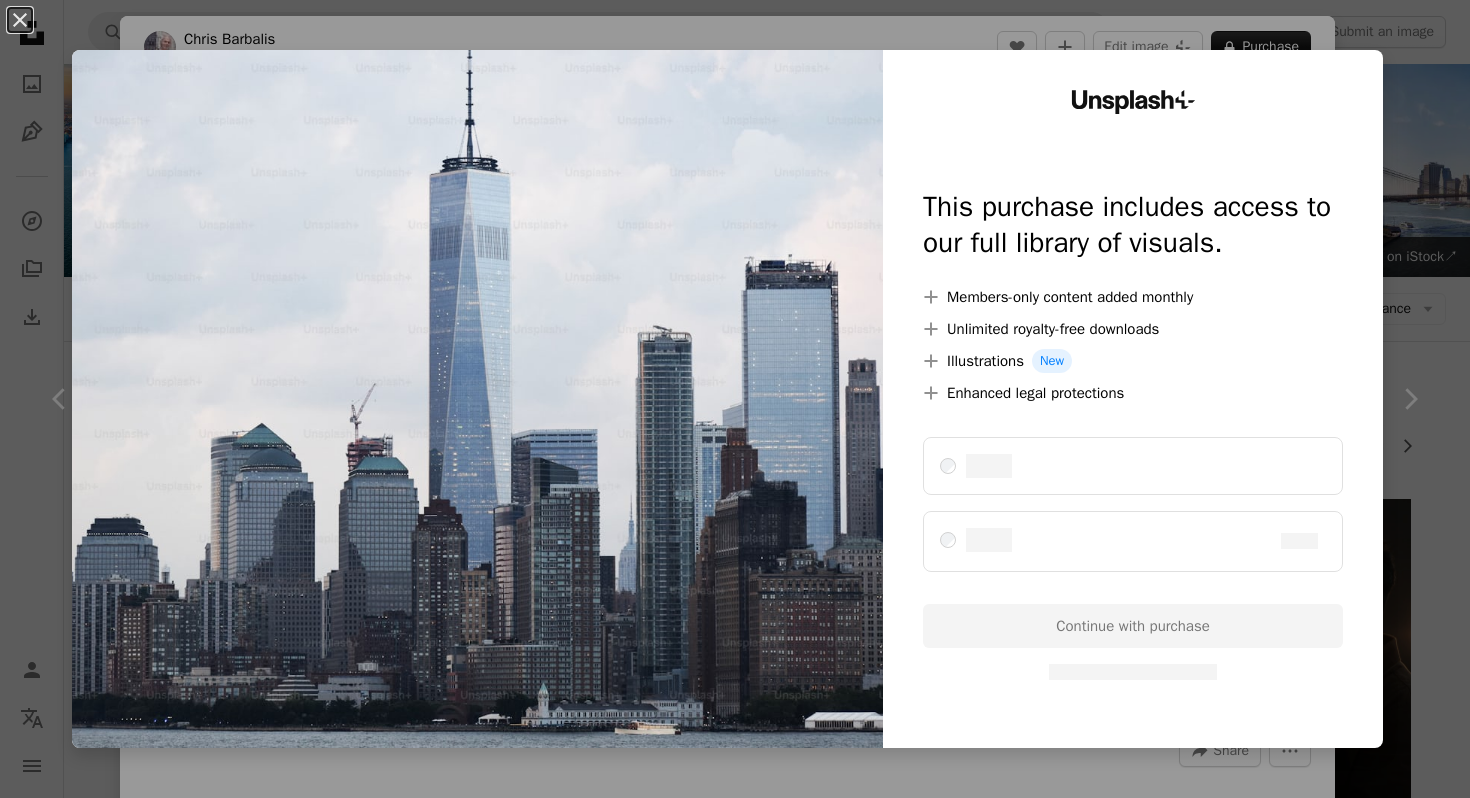 click on "A plus sign Members-only content added monthly A plus sign Unlimited royalty-free downloads A plus sign Illustrations  New A plus sign Enhanced legal protections – –––– – –––– – –––– Continue with purchase –     –  –––– – ––– –––– –  –––– ––" at bounding box center (735, 399) 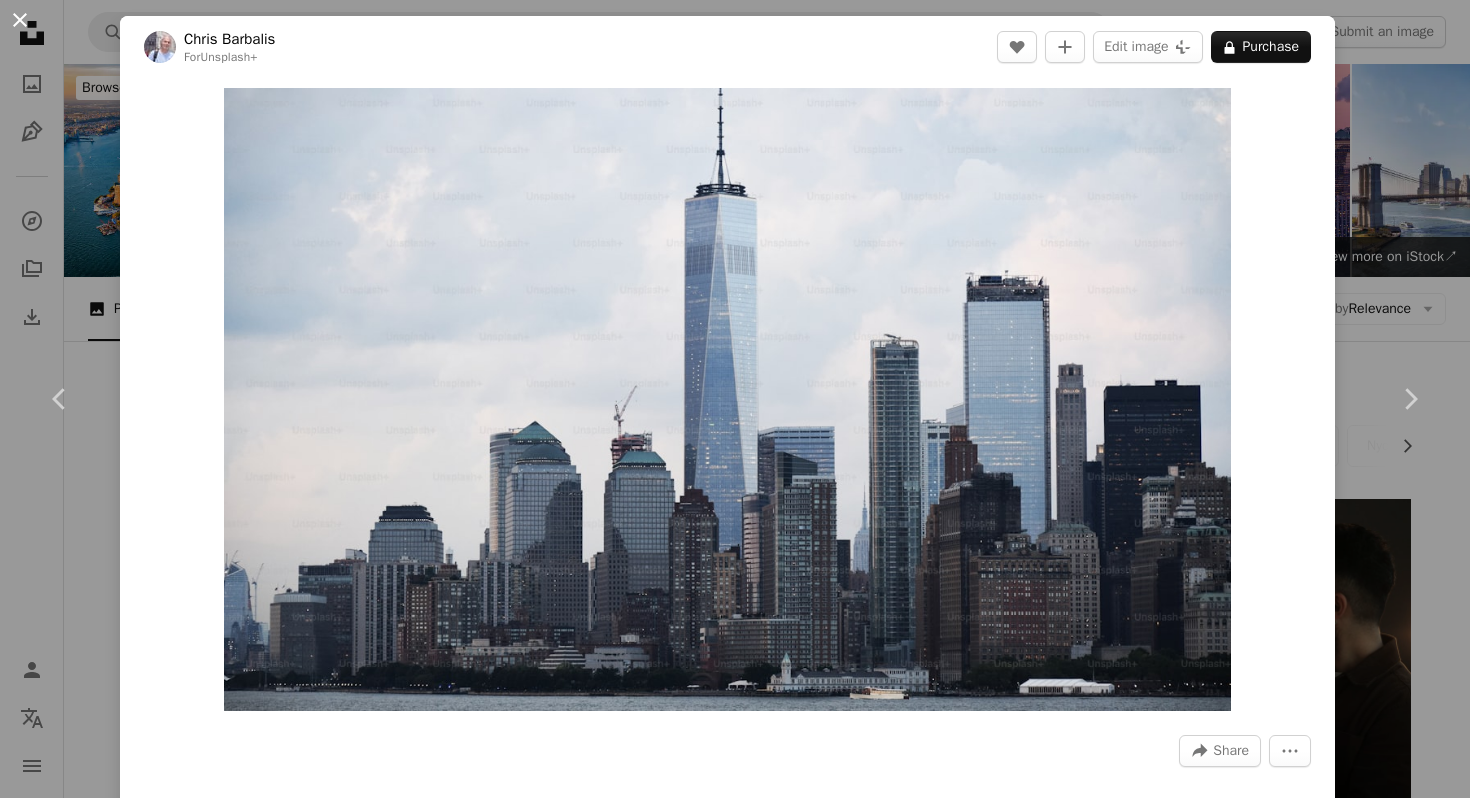 click on "An X shape" at bounding box center [20, 20] 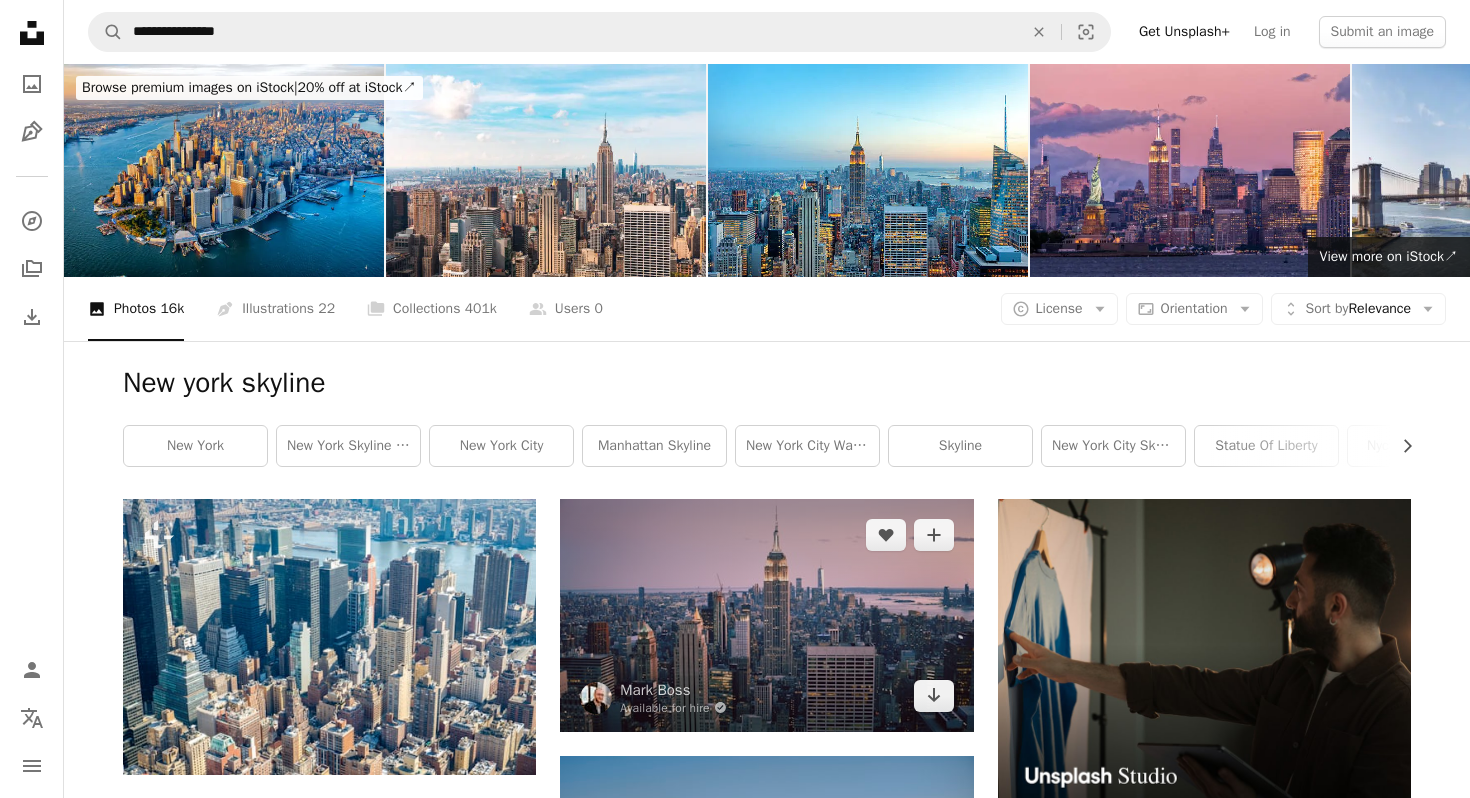 click at bounding box center [766, 615] 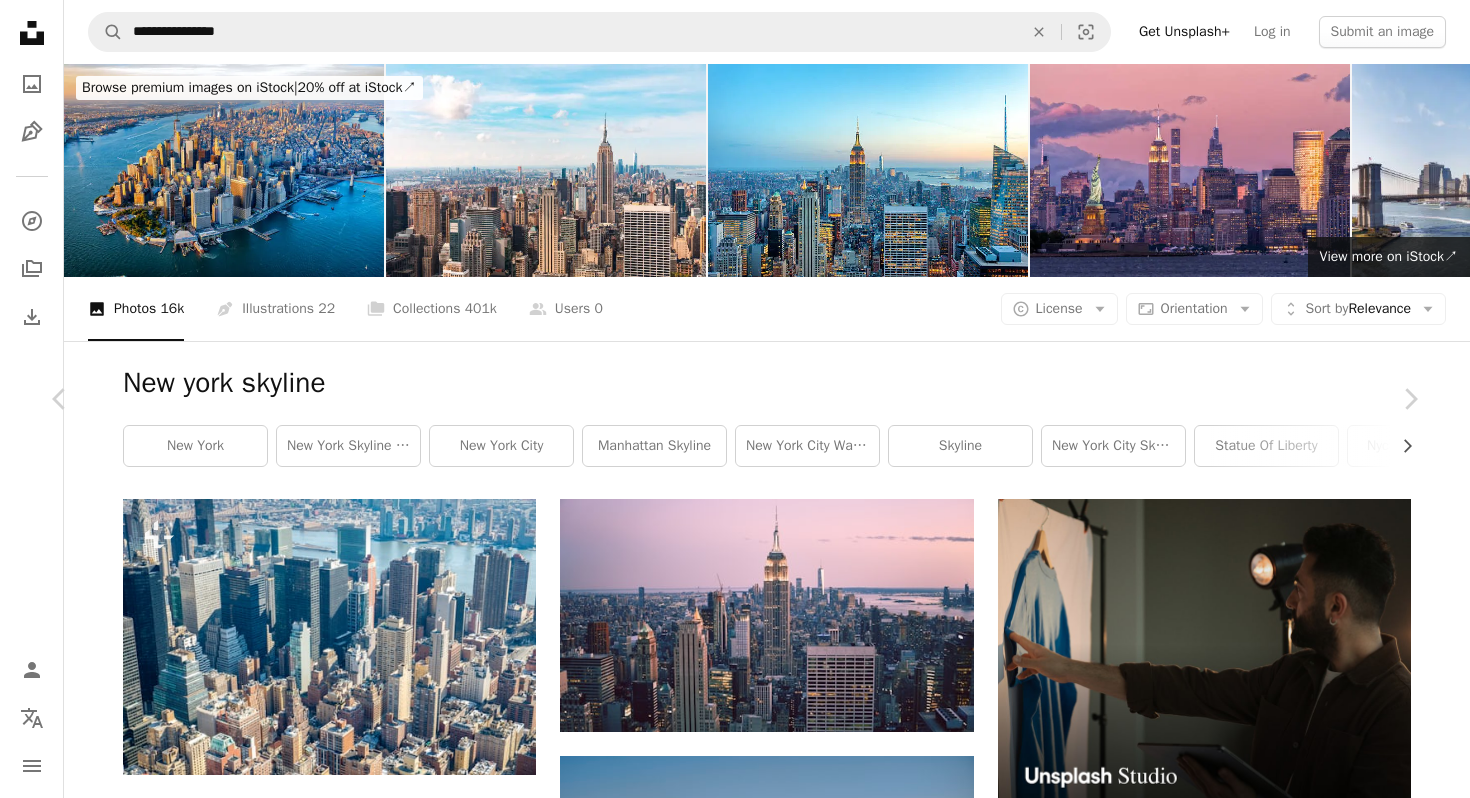 click on "An X shape" at bounding box center [20, 20] 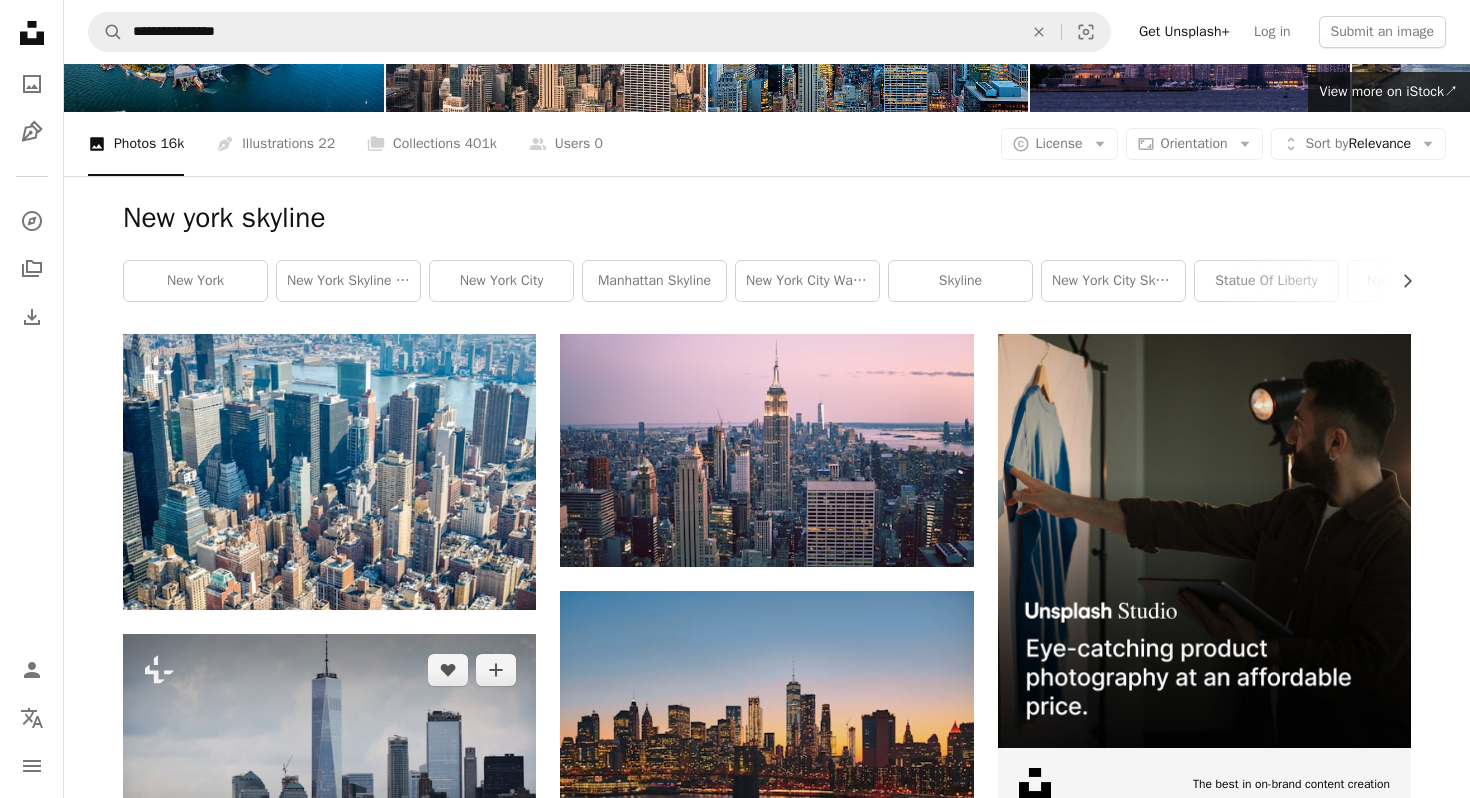scroll, scrollTop: 0, scrollLeft: 0, axis: both 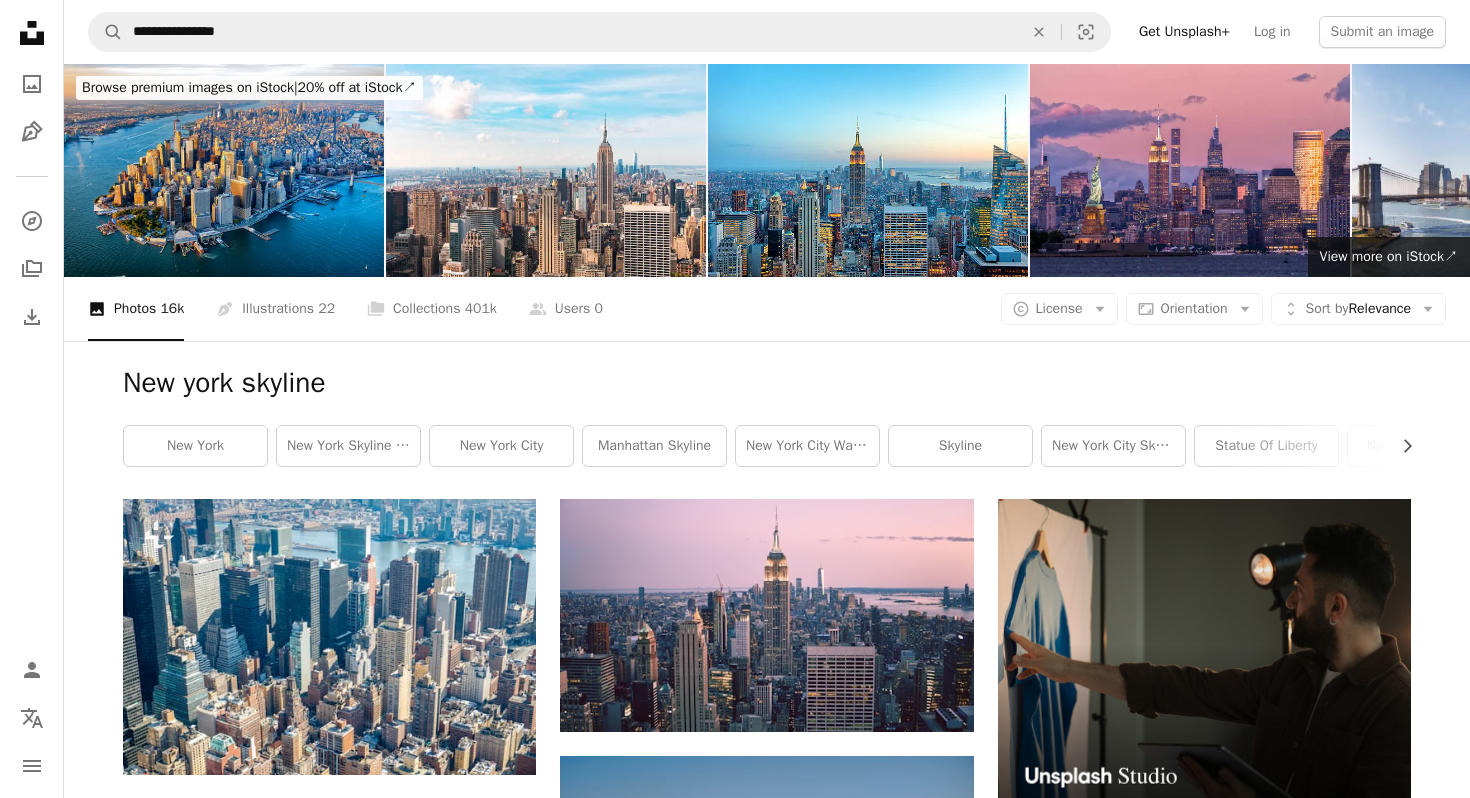click at bounding box center (1204, 1213) 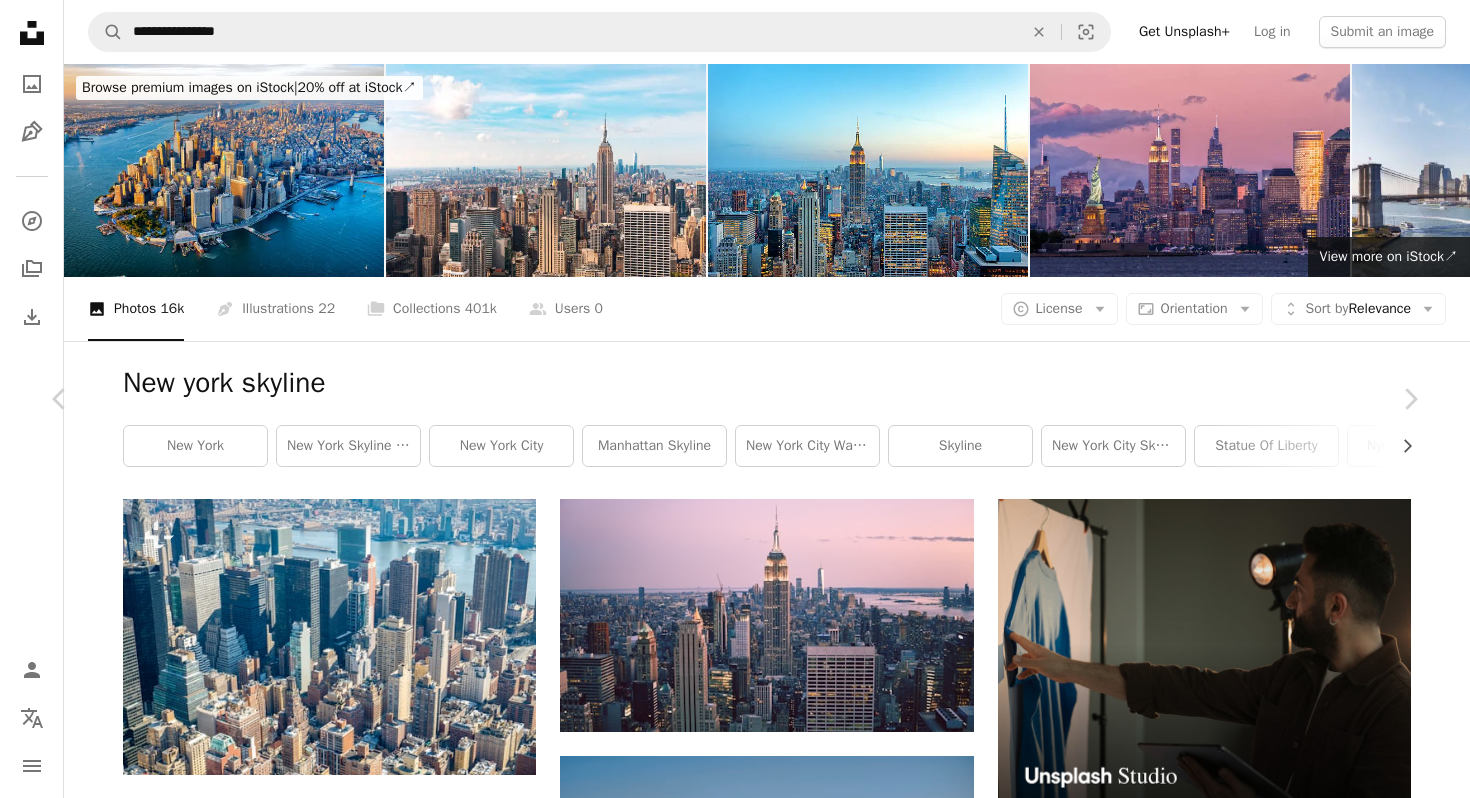 click on "An X shape" at bounding box center [20, 20] 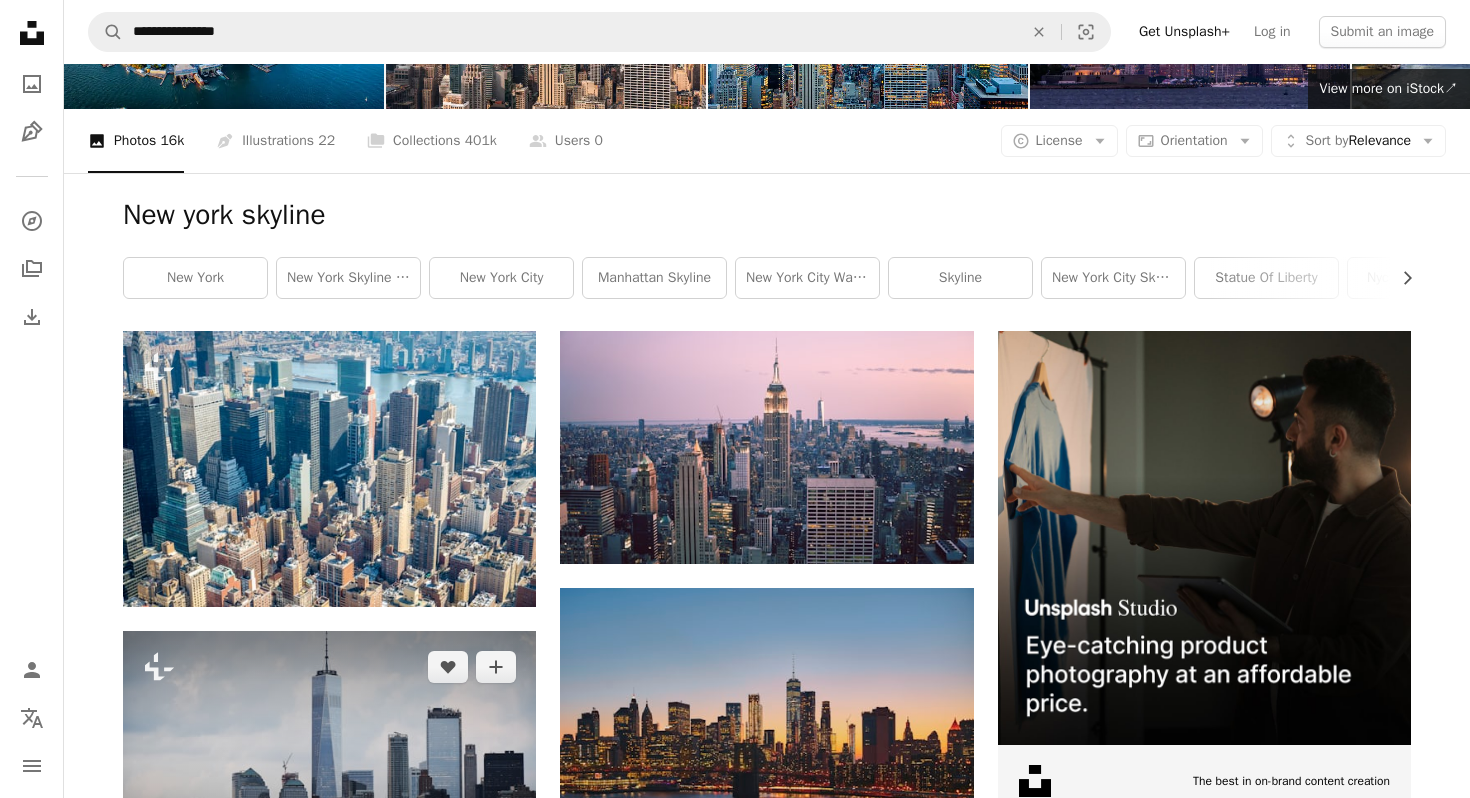 scroll, scrollTop: 0, scrollLeft: 0, axis: both 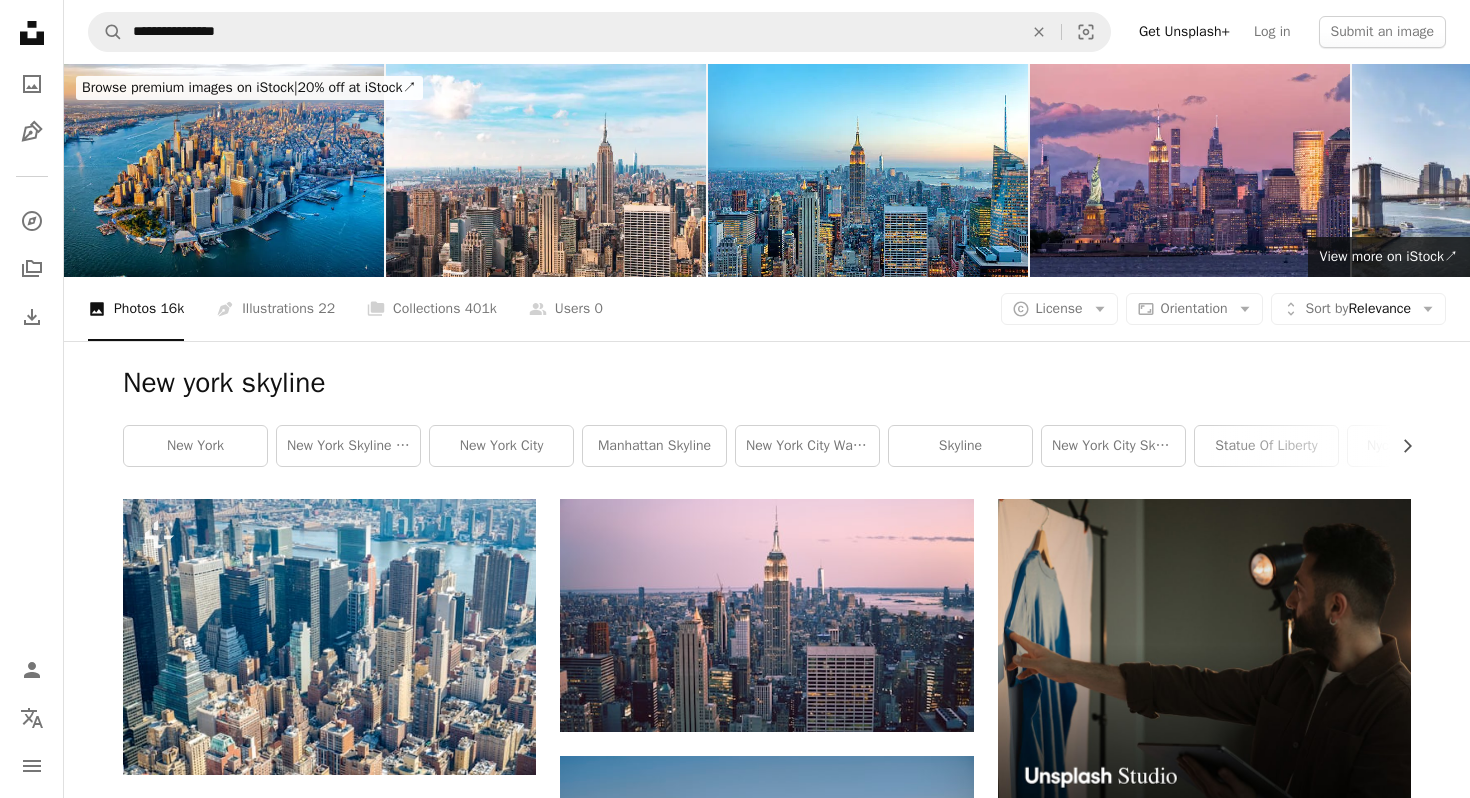 click at bounding box center (329, 926) 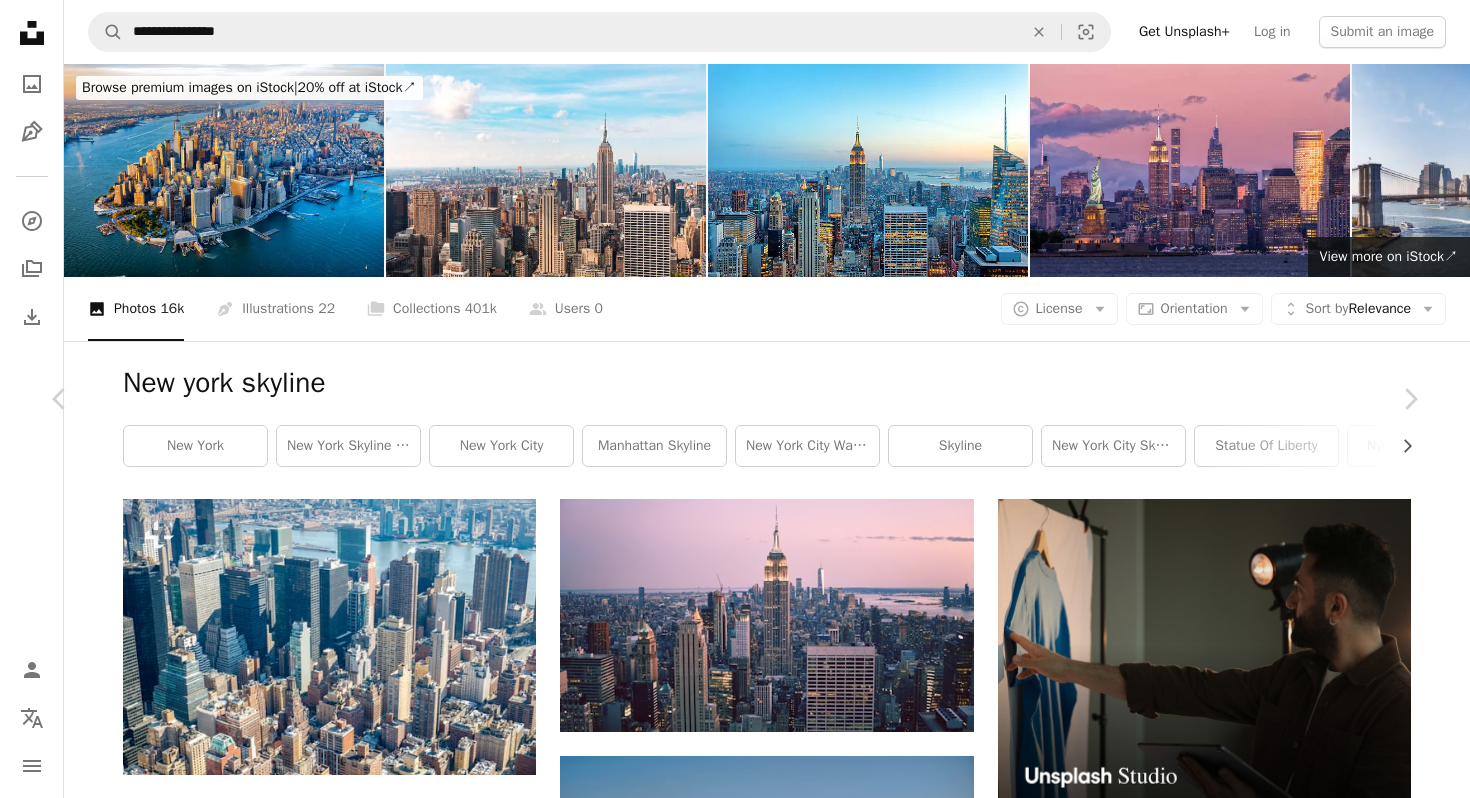 click on "An X shape" at bounding box center (20, 20) 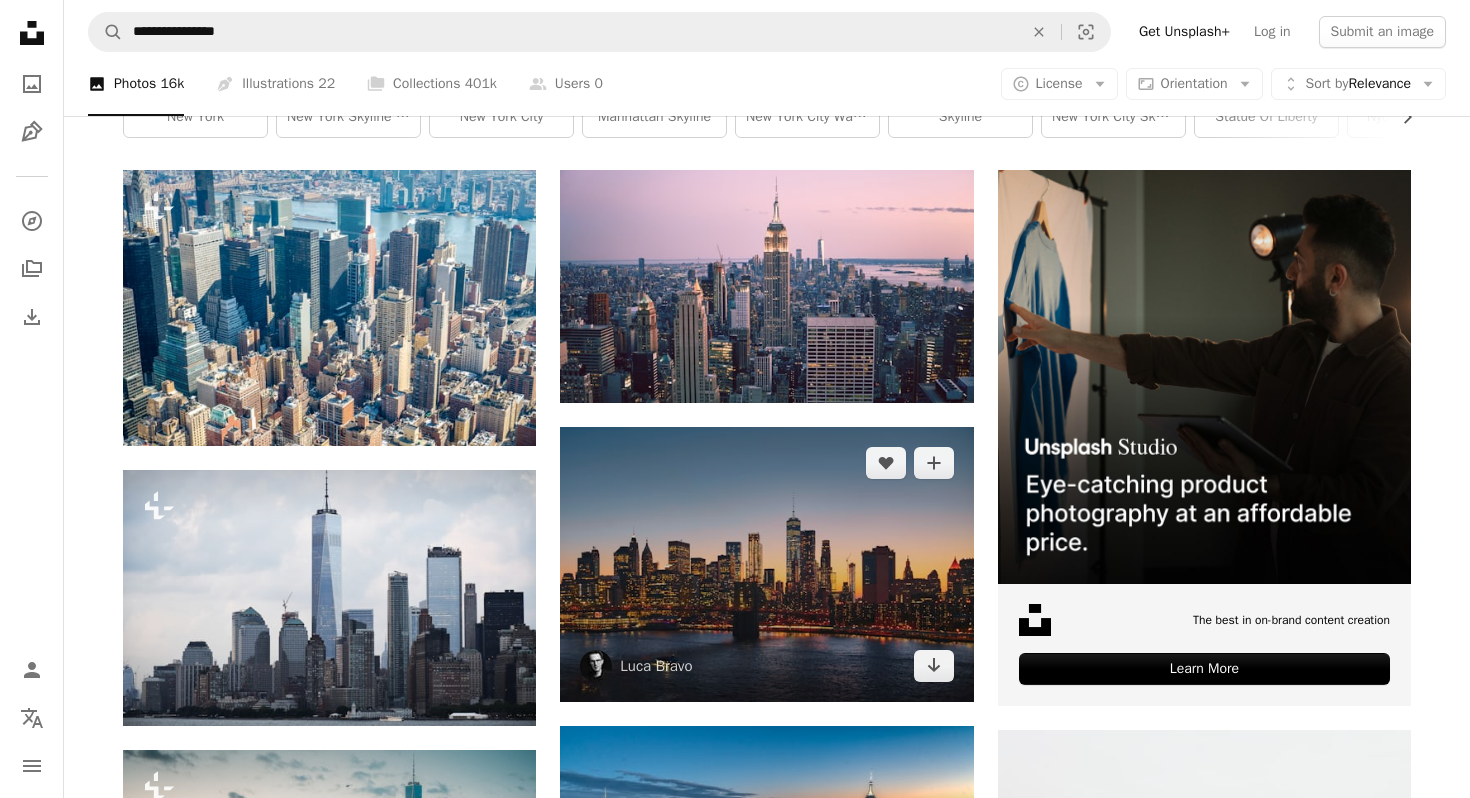 scroll, scrollTop: 0, scrollLeft: 0, axis: both 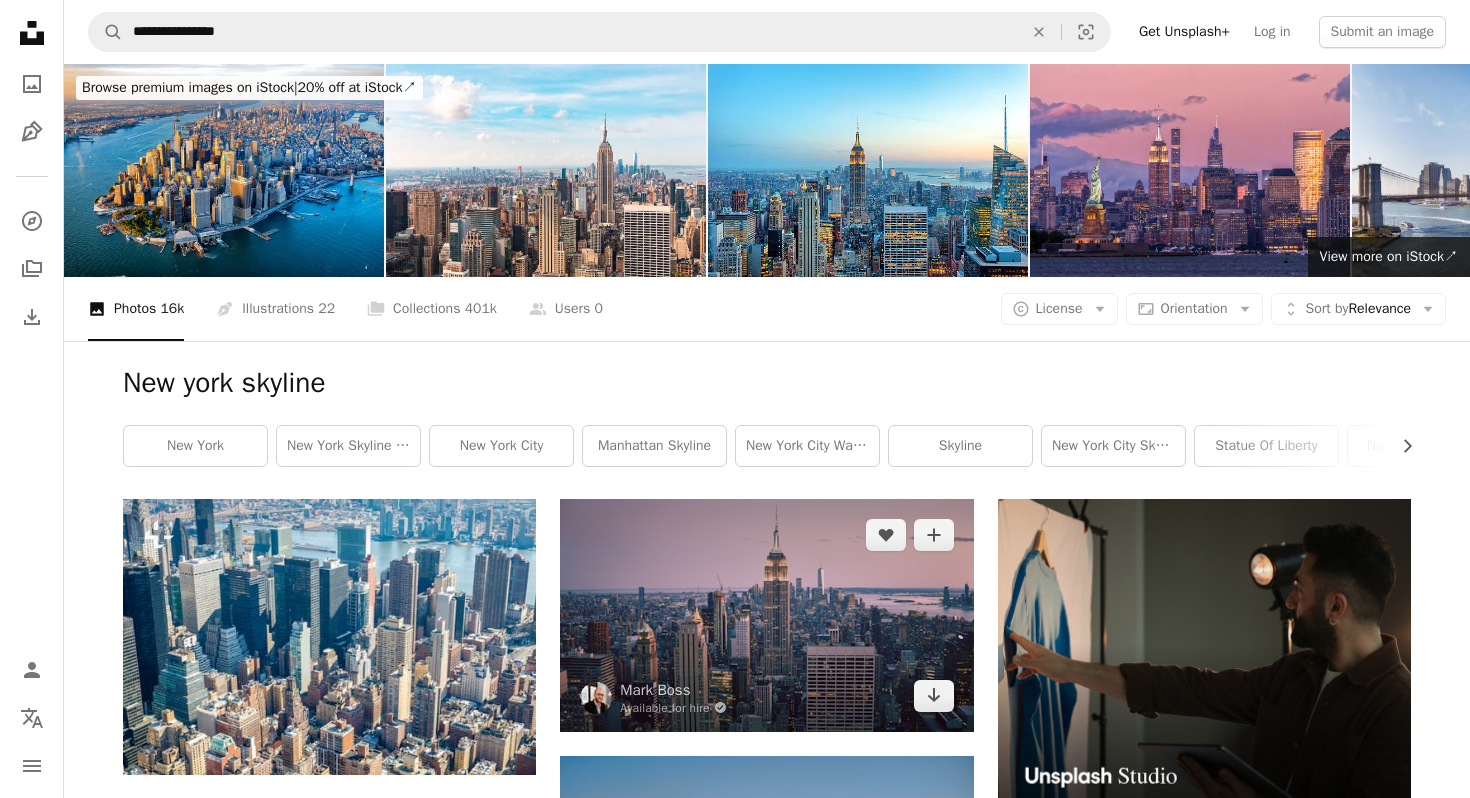 click at bounding box center (766, 615) 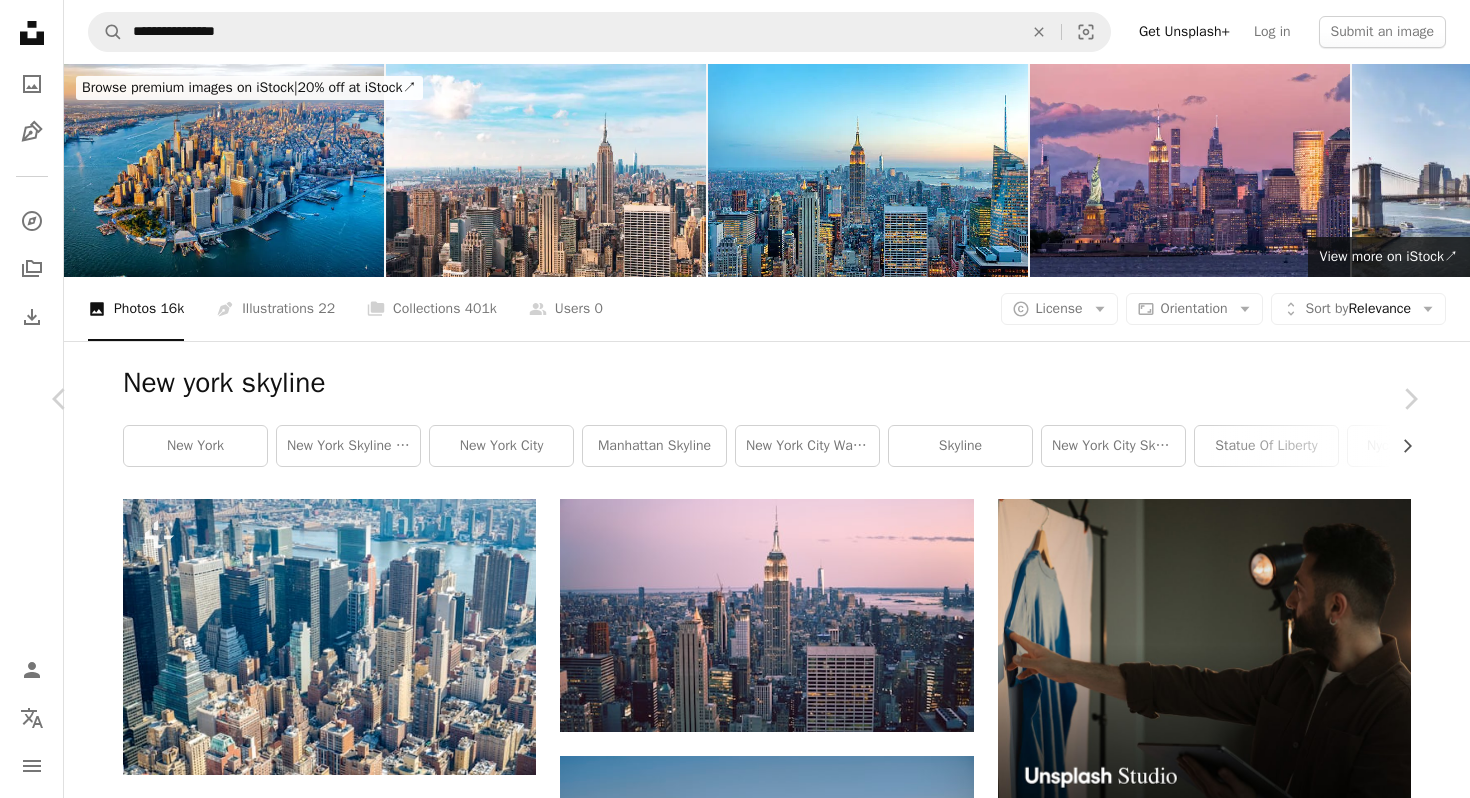 click on "More Actions" 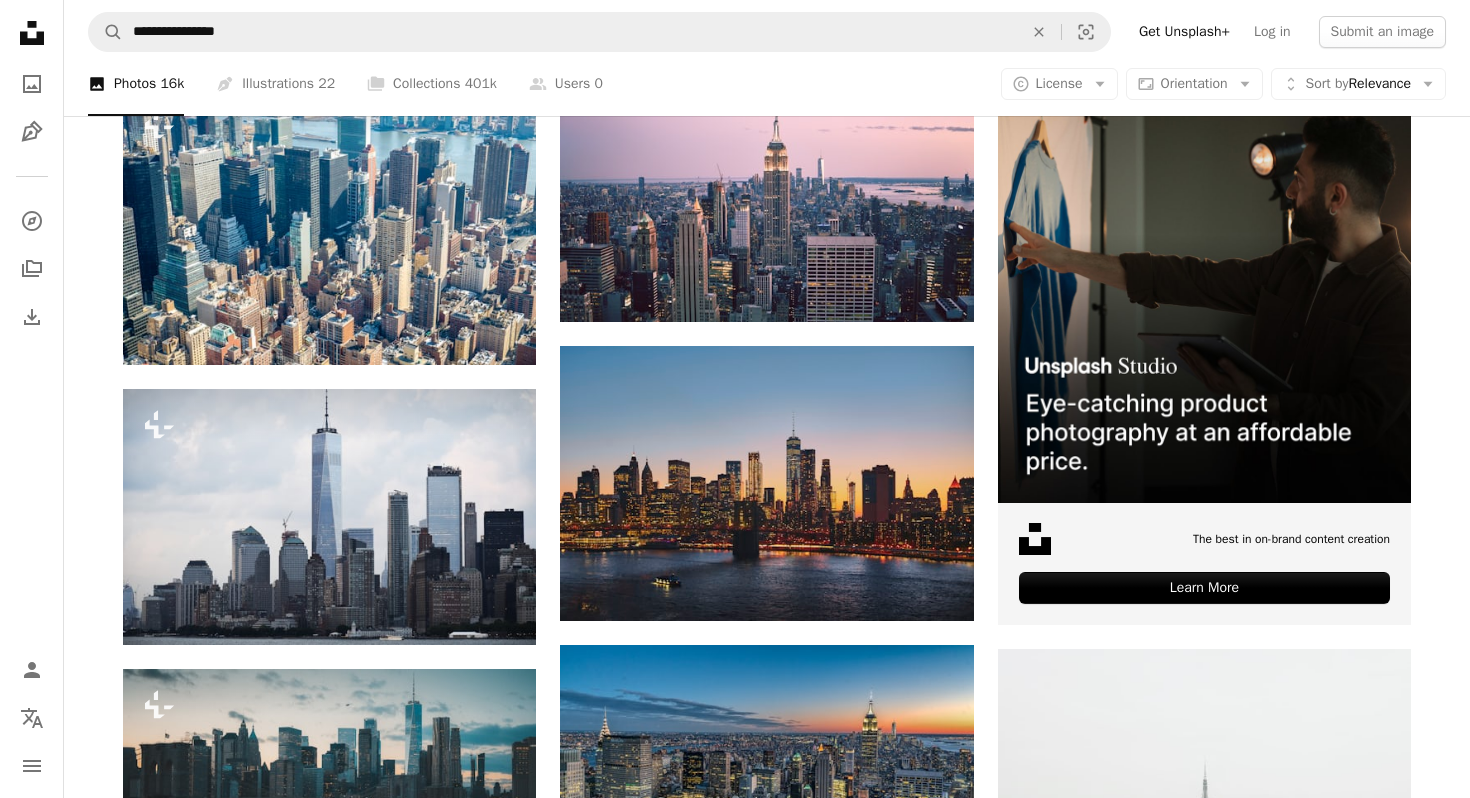 scroll, scrollTop: 409, scrollLeft: 0, axis: vertical 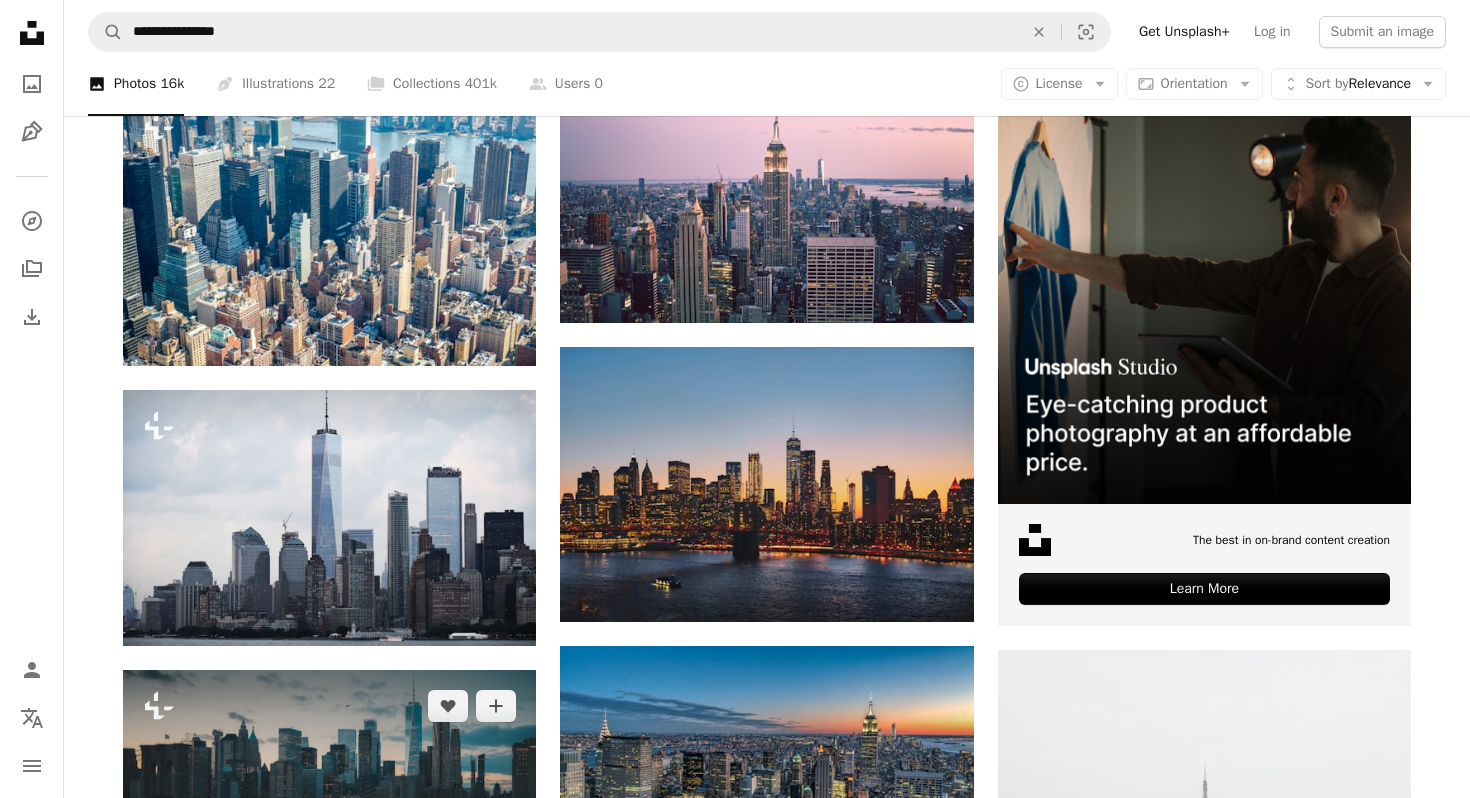 click at bounding box center [329, 786] 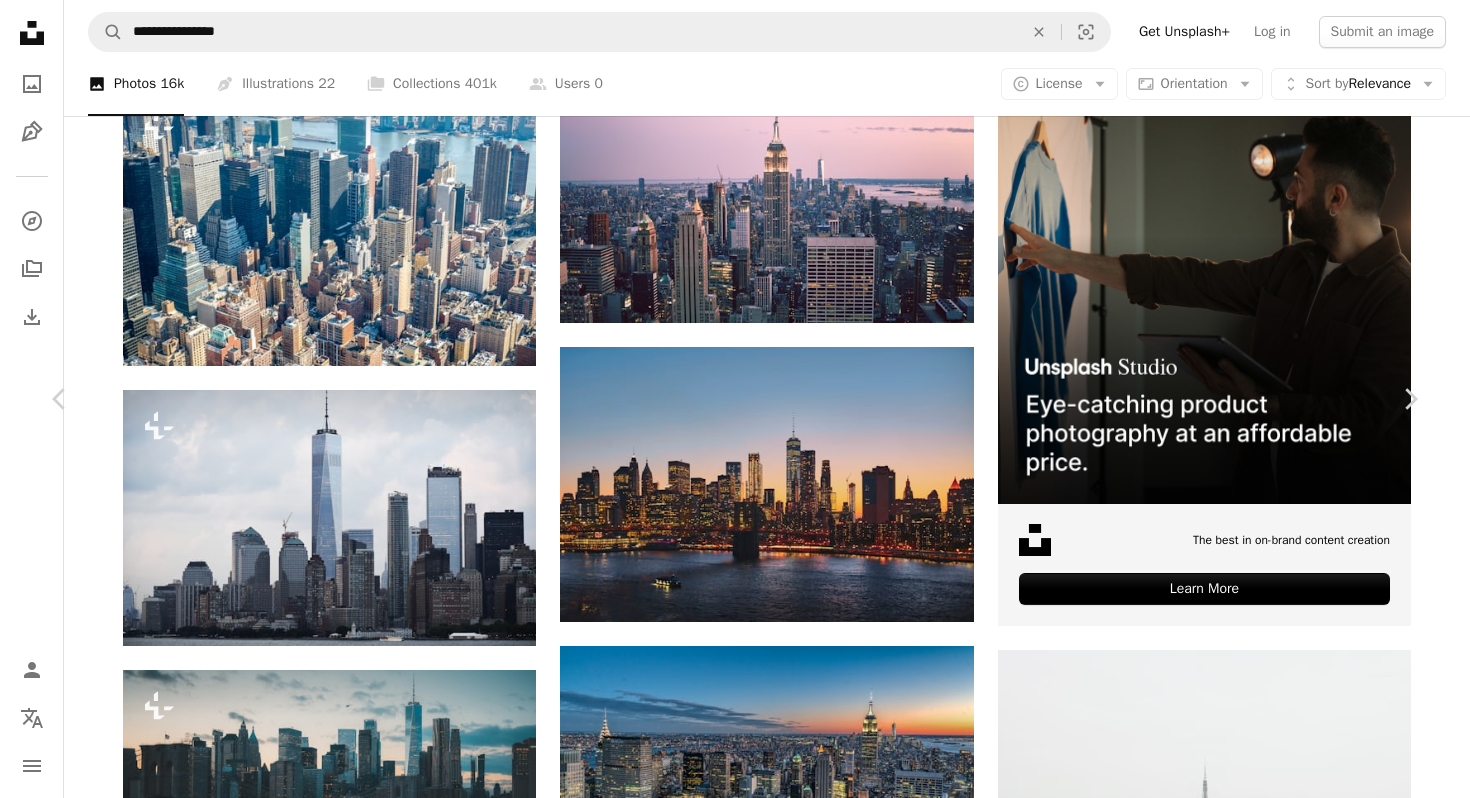 click on "An X shape" at bounding box center [20, 20] 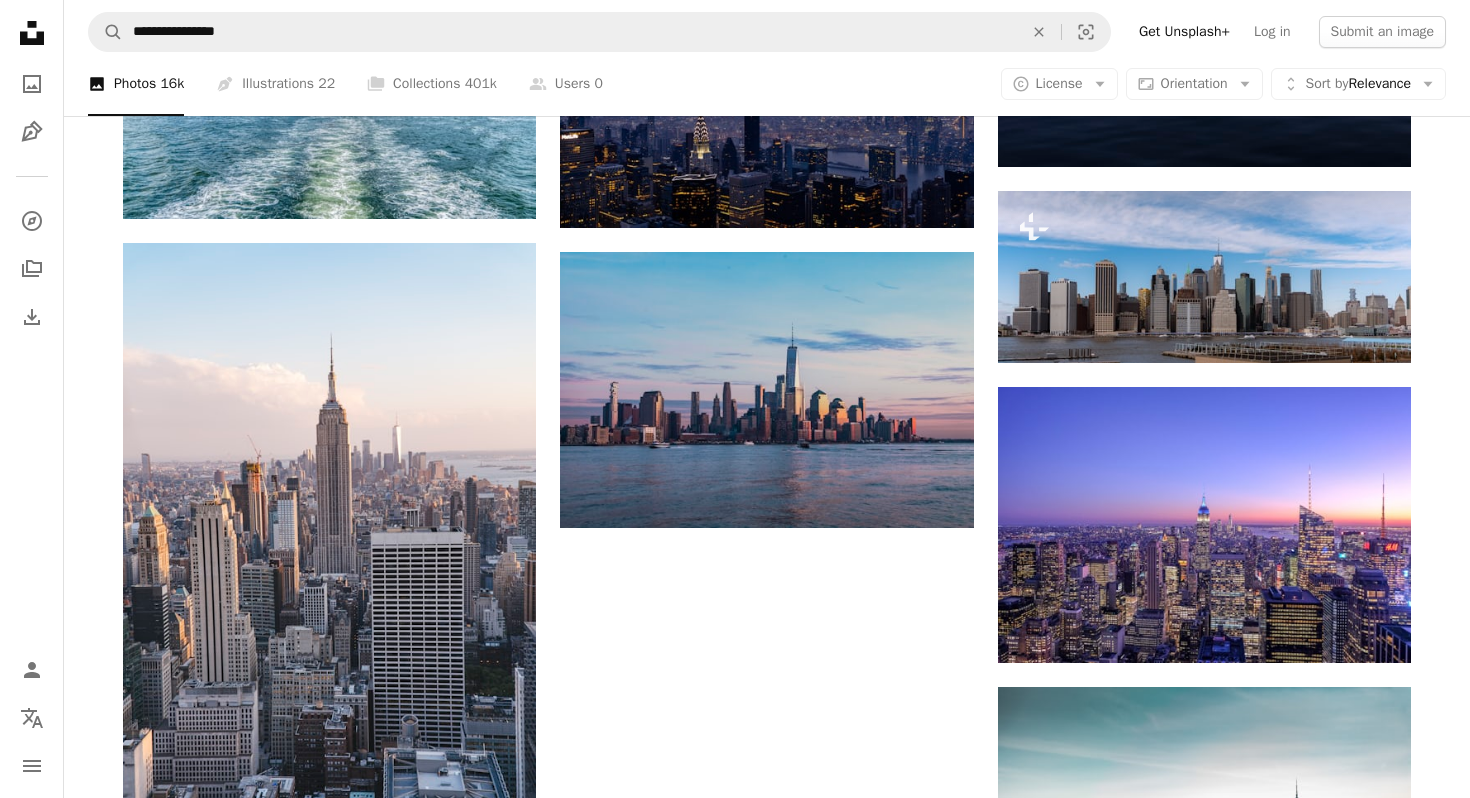 scroll, scrollTop: 2063, scrollLeft: 0, axis: vertical 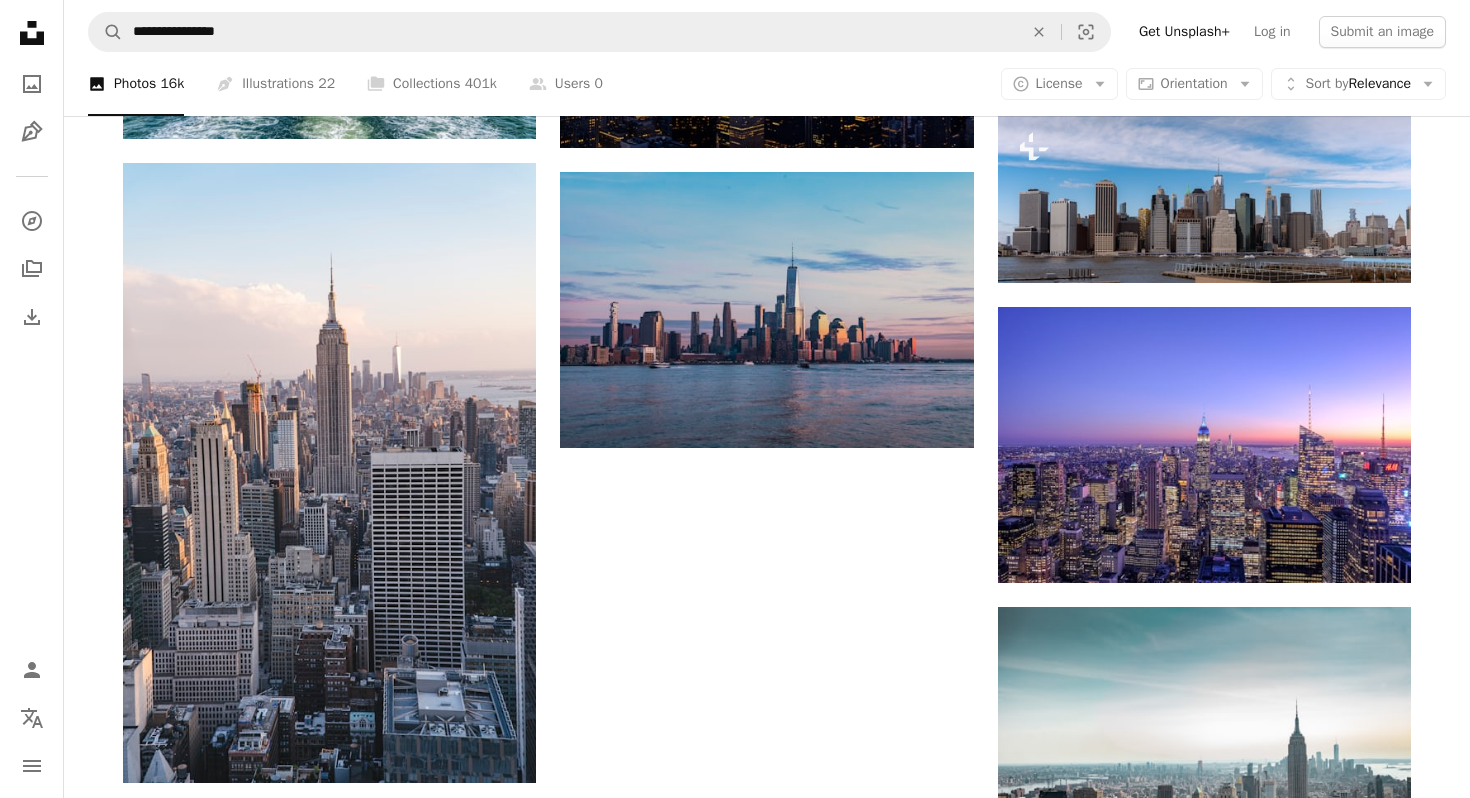 click on "Load more" at bounding box center (767, 1568) 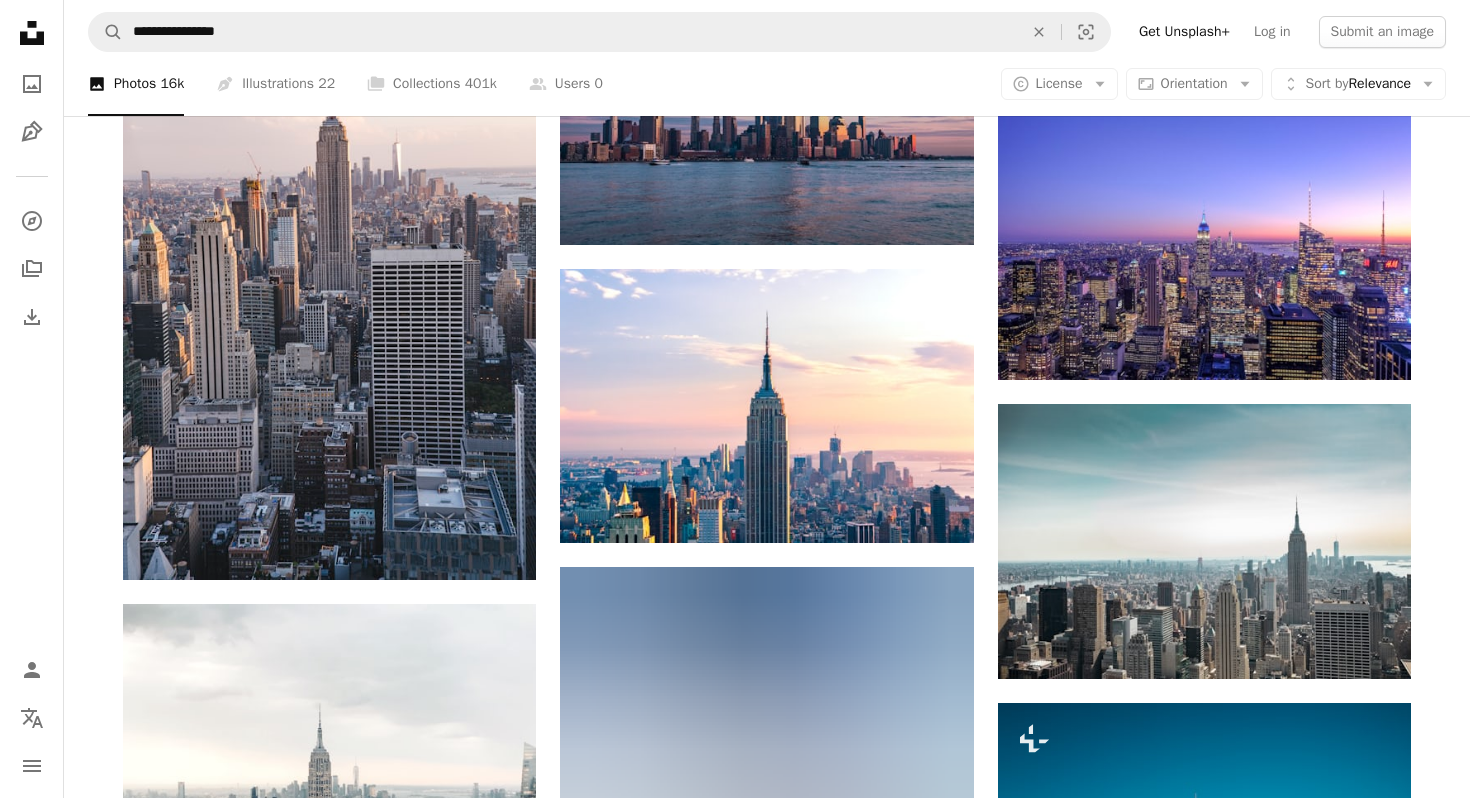 scroll, scrollTop: 2274, scrollLeft: 0, axis: vertical 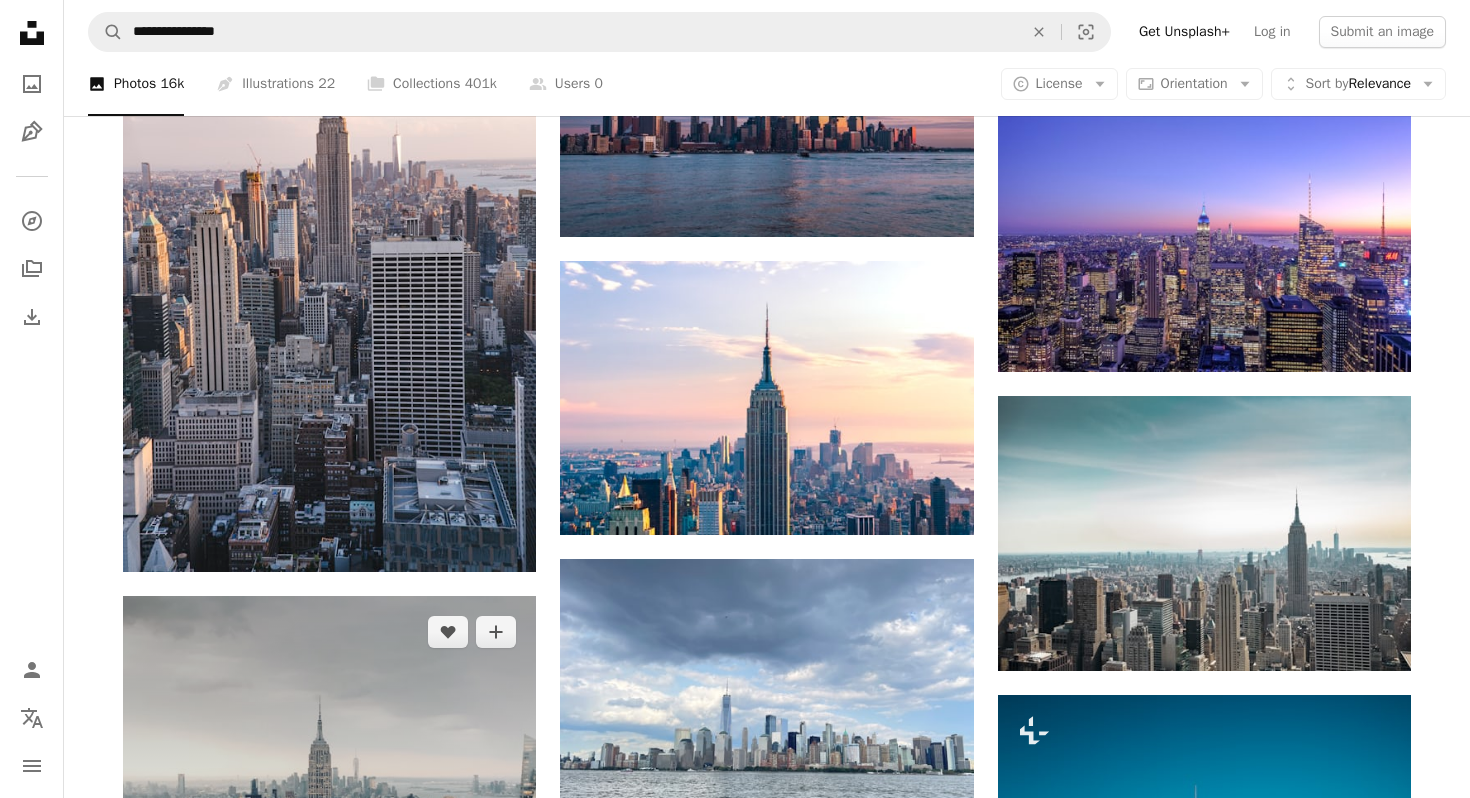 click at bounding box center (329, 854) 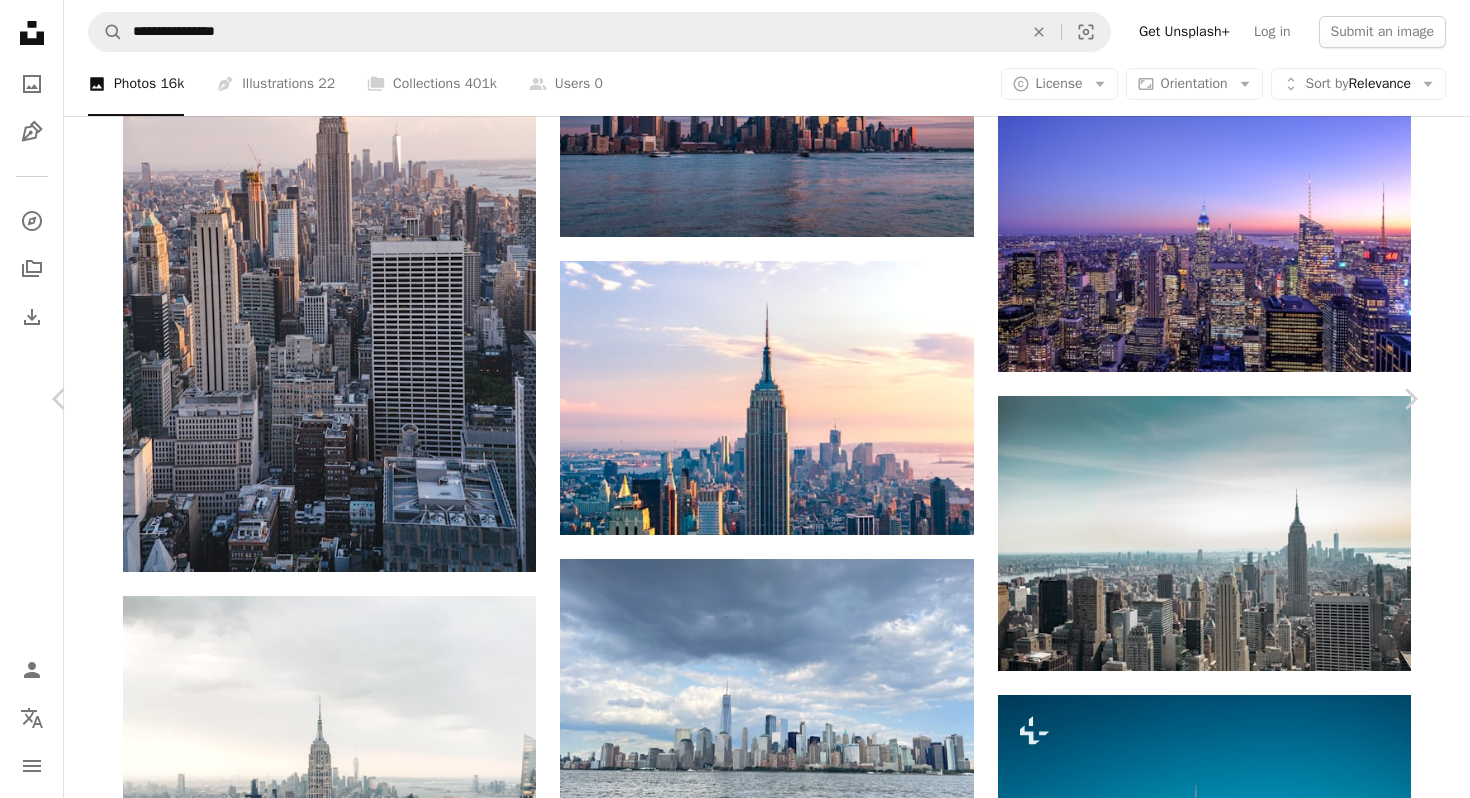 click 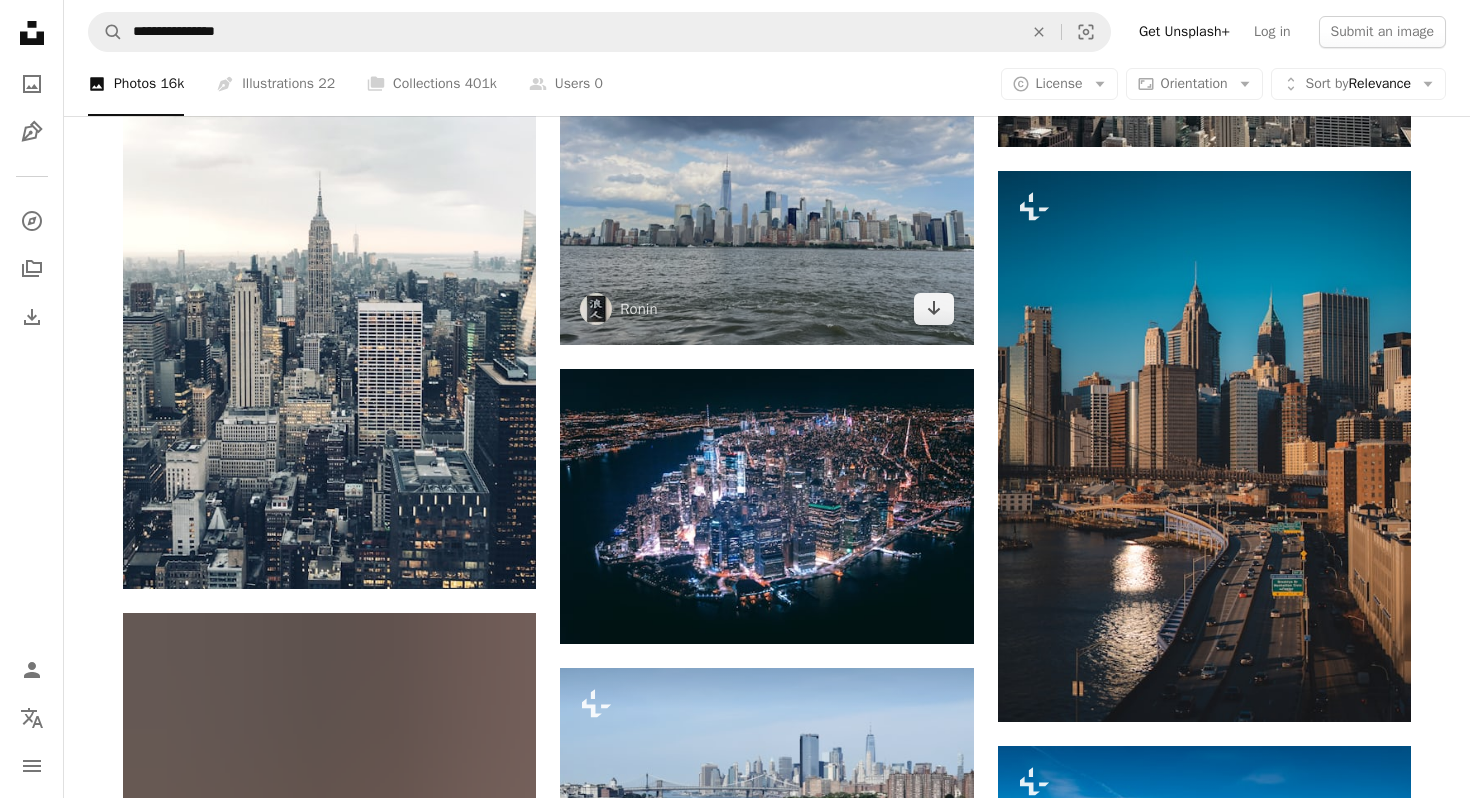 scroll, scrollTop: 2830, scrollLeft: 0, axis: vertical 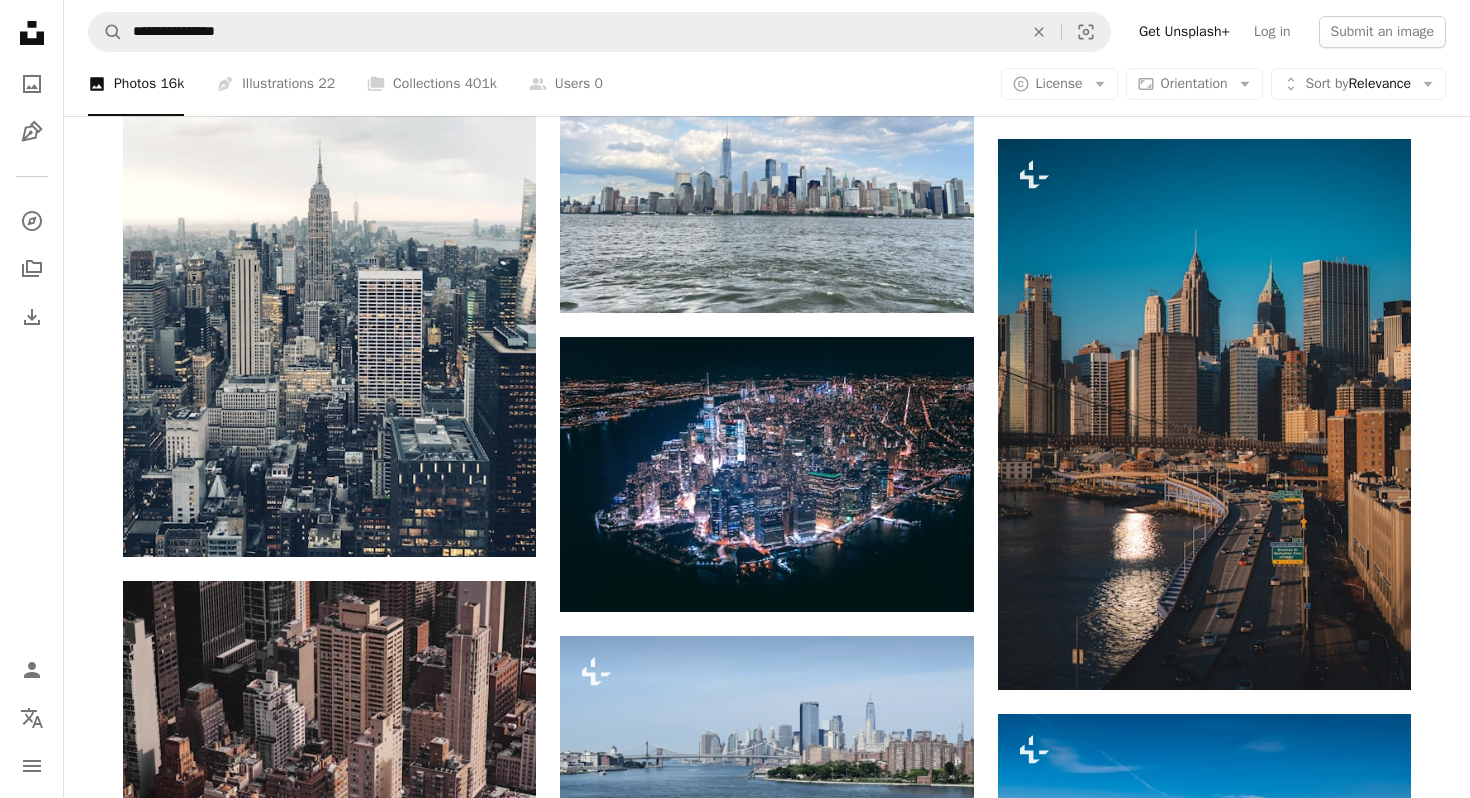click at bounding box center (1204, 1131) 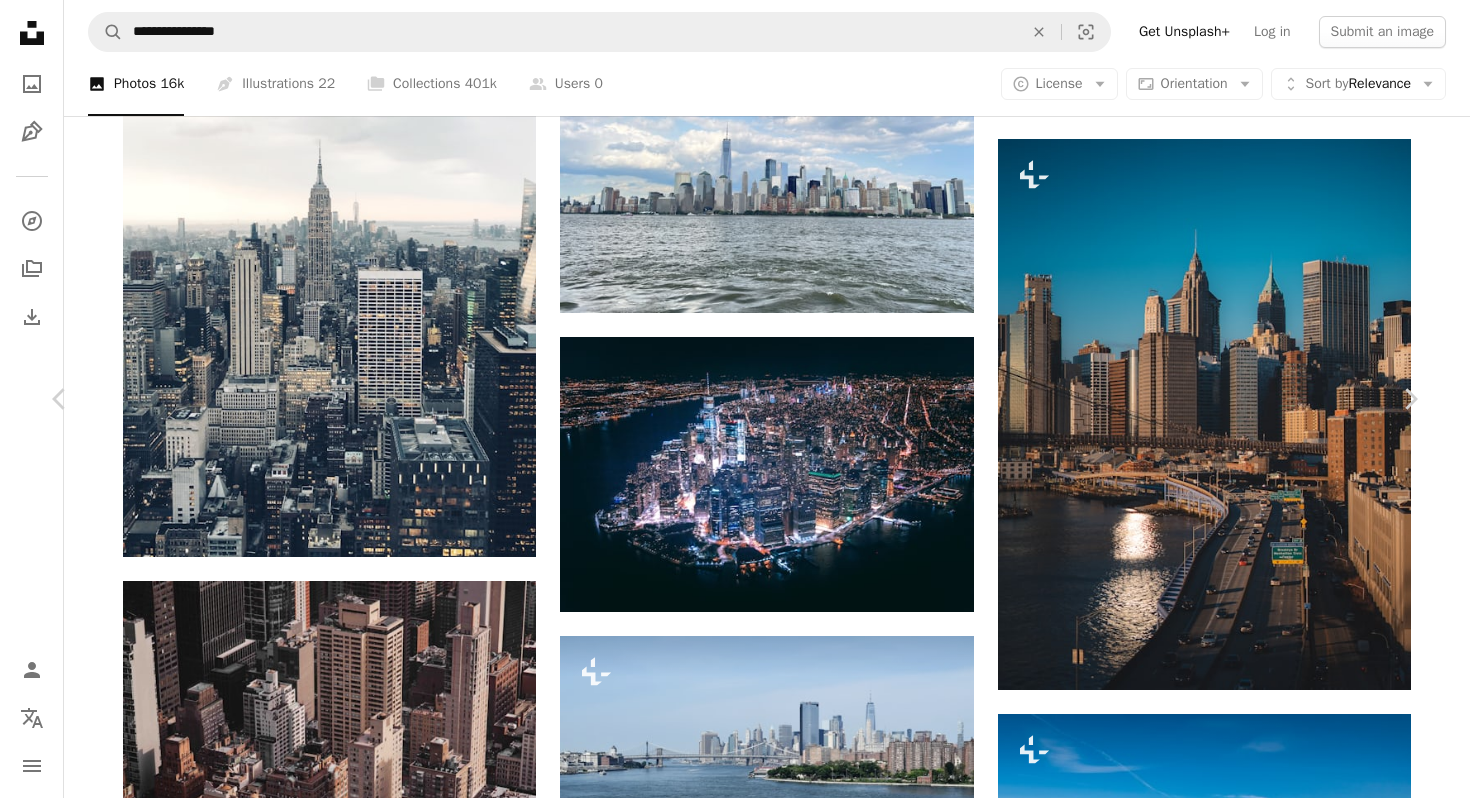 click on "Chevron down" 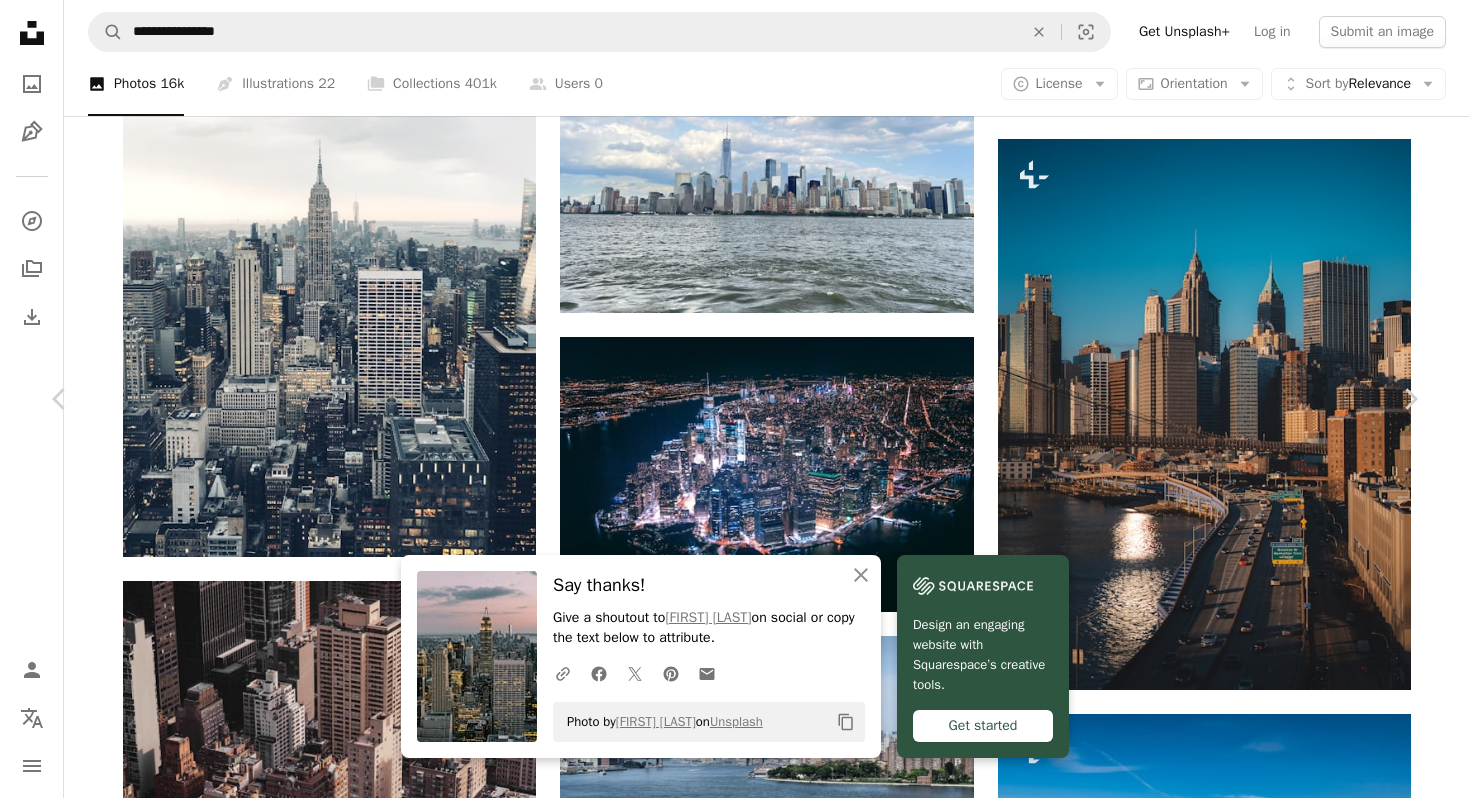 click on "Say thanks! Give a shoutout to  [PERSON]  on social or copy the text below to attribute. A URL sharing icon (chains) Facebook icon X (formerly Twitter) icon Pinterest icon An envelope Photo by  [PERSON]  on  Unsplash
Copy content Design an engaging website with Squarespace’s creative tools. Get started [PERSON] Available for hire A checkmark inside of a circle A heart A plus sign Edit image   Plus sign for Unsplash+ Download free Chevron down Zoom in Views 54,212 Downloads 1,253 A forward-right arrow Share Info icon Info More Actions A map marker [CITY], [STATE], [COUNTRY] Calendar outlined Published on  August 26, 2021 Camera Canon, EOS 5D Mark III Safety Free to use under the  Unsplash License sunset new york city usa new york skyline rockefeller center building city architecture new york grey urban town skyscraper downtown high rise metropolis nueva york Free pictures Browse premium related images on iStock  |   ↗ A heart" at bounding box center [735, 6146] 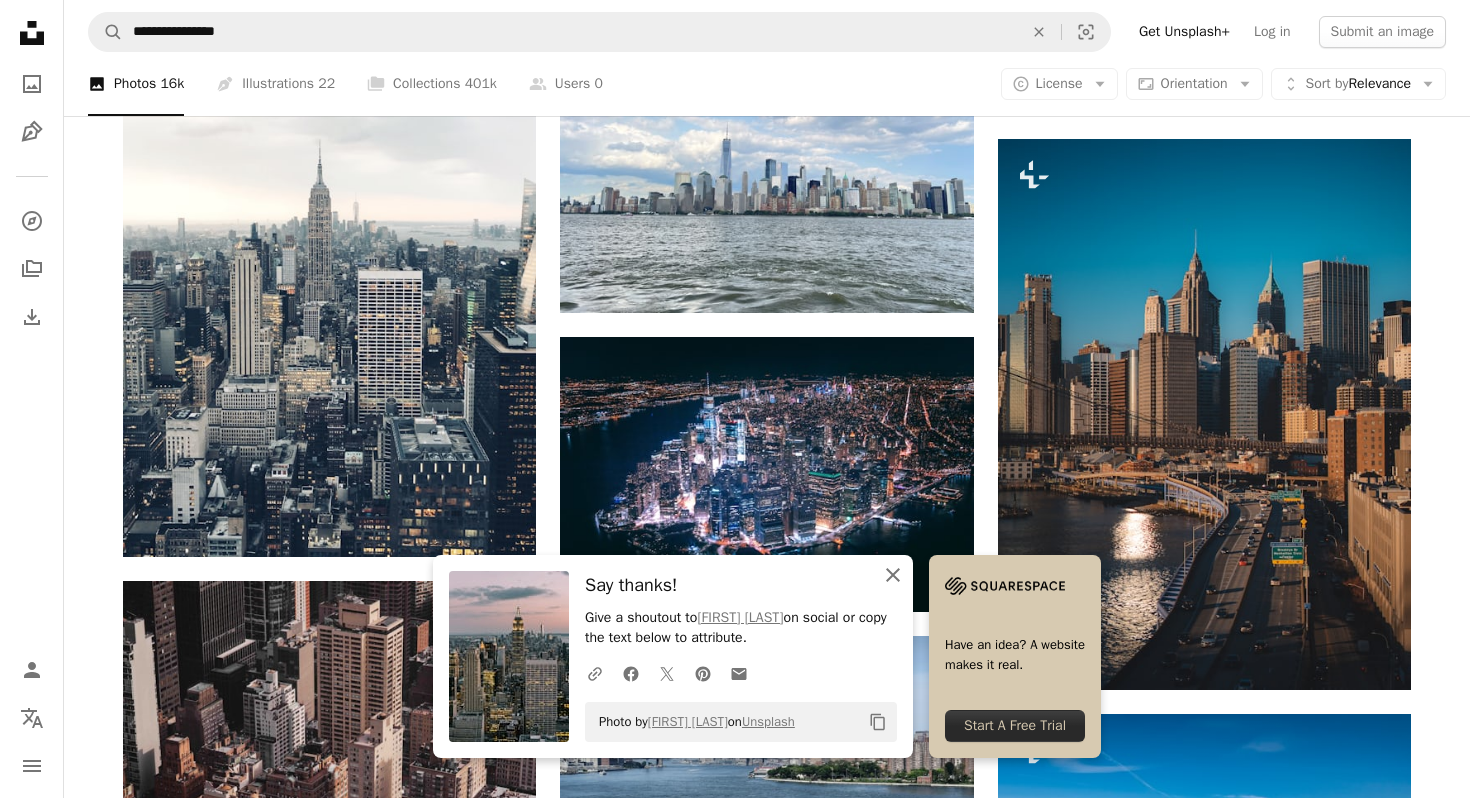 click on "An X shape Close" at bounding box center [893, 575] 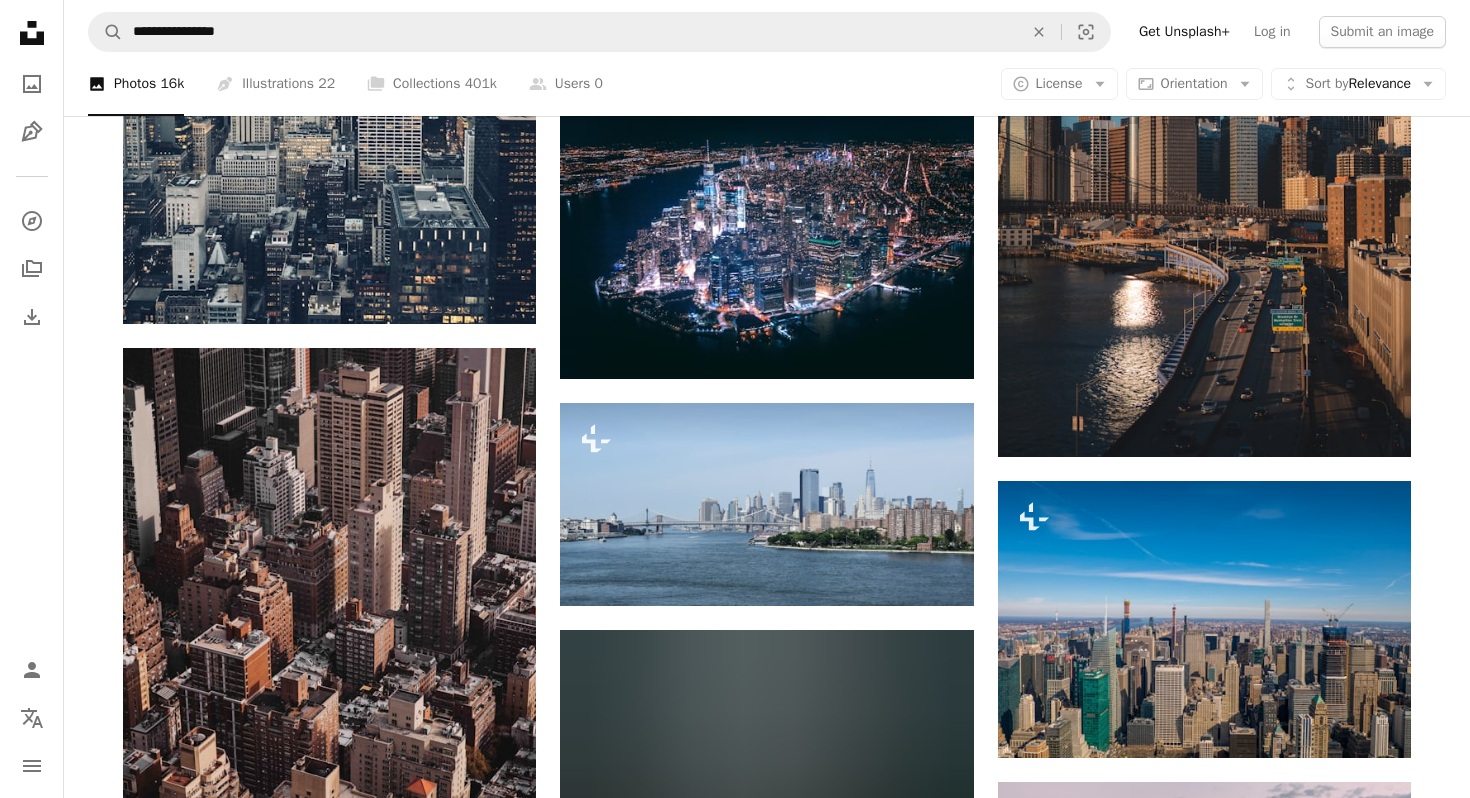 scroll, scrollTop: 3073, scrollLeft: 0, axis: vertical 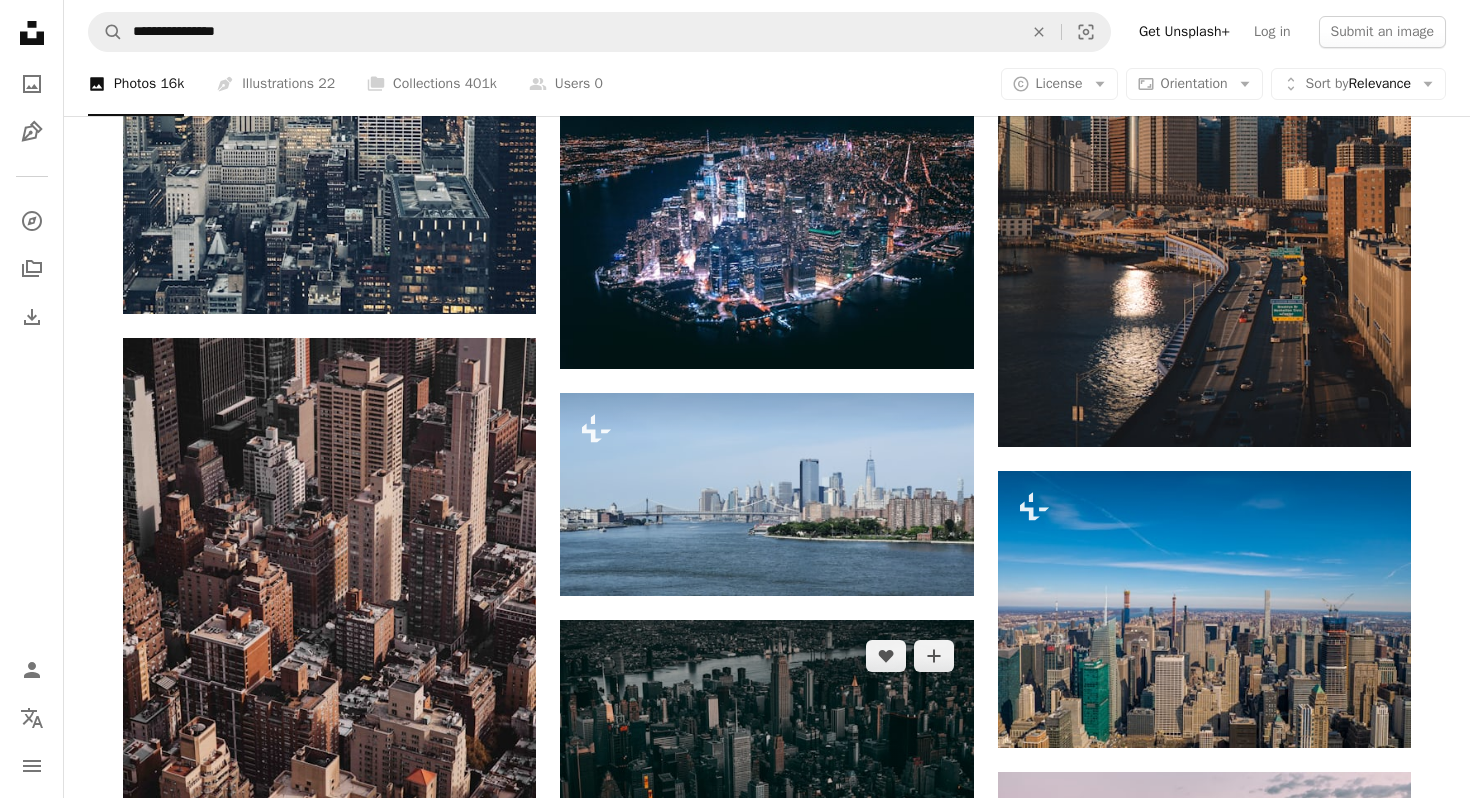click at bounding box center [766, 757] 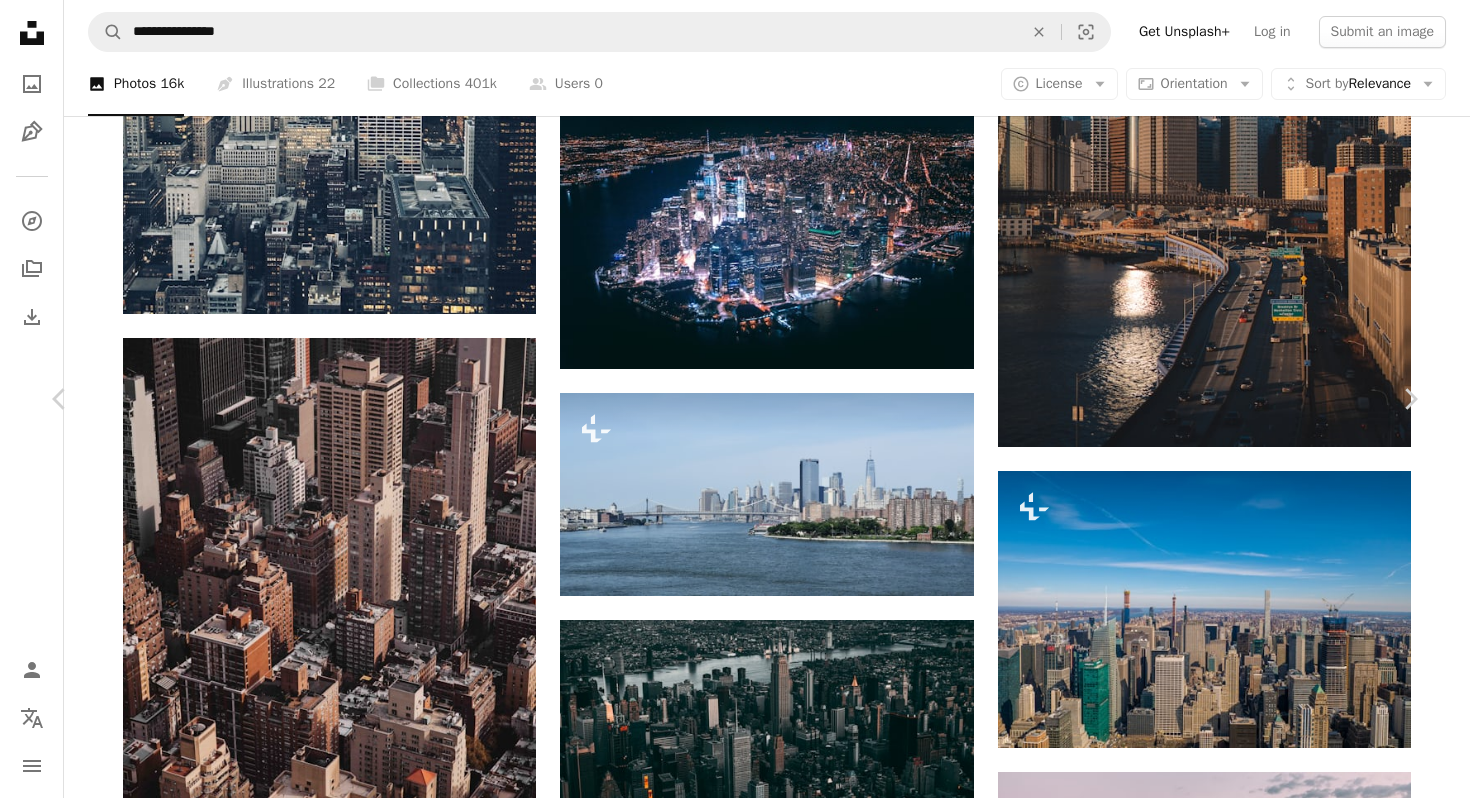 click on "Chevron down" 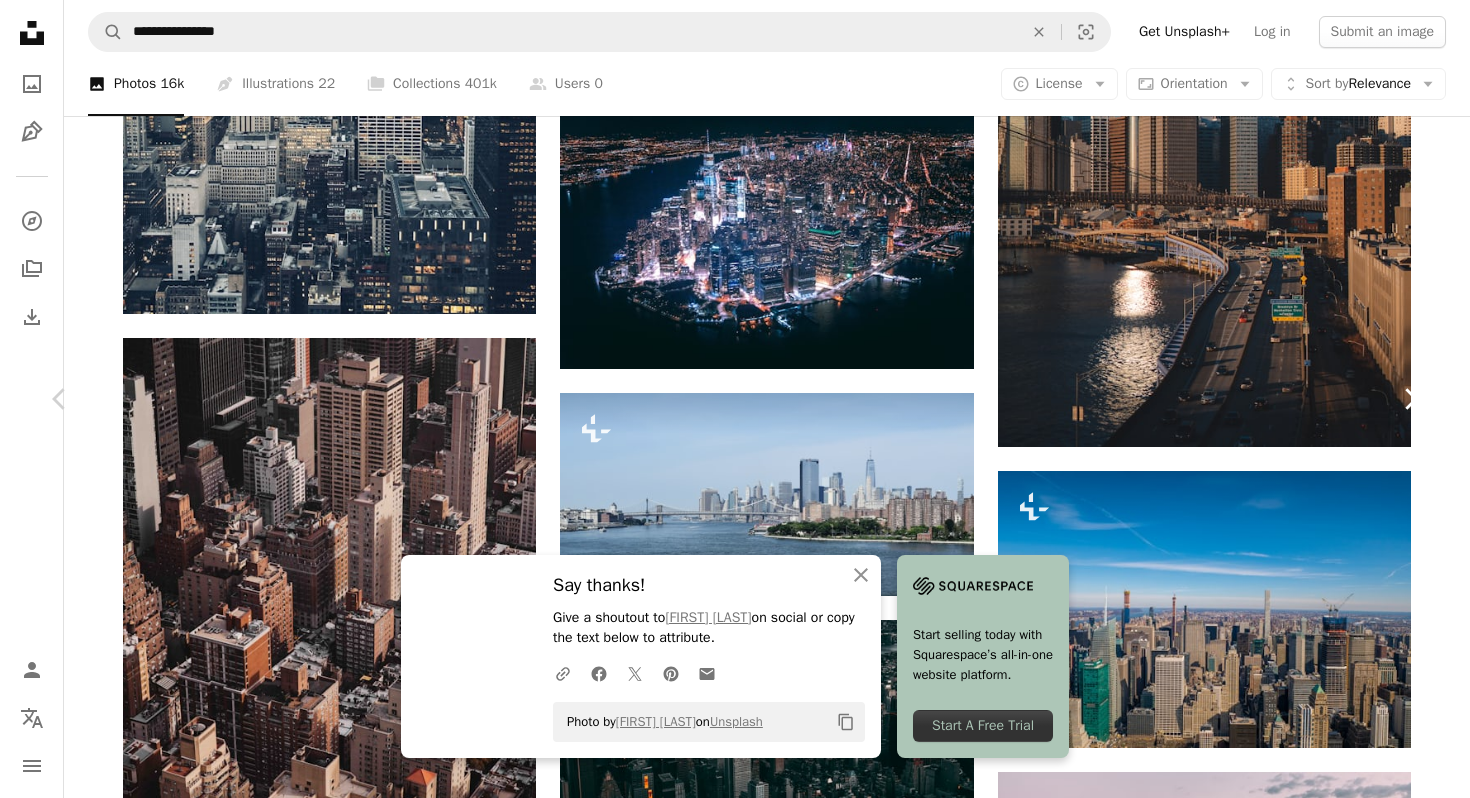 click on "Chevron right" at bounding box center [1410, 399] 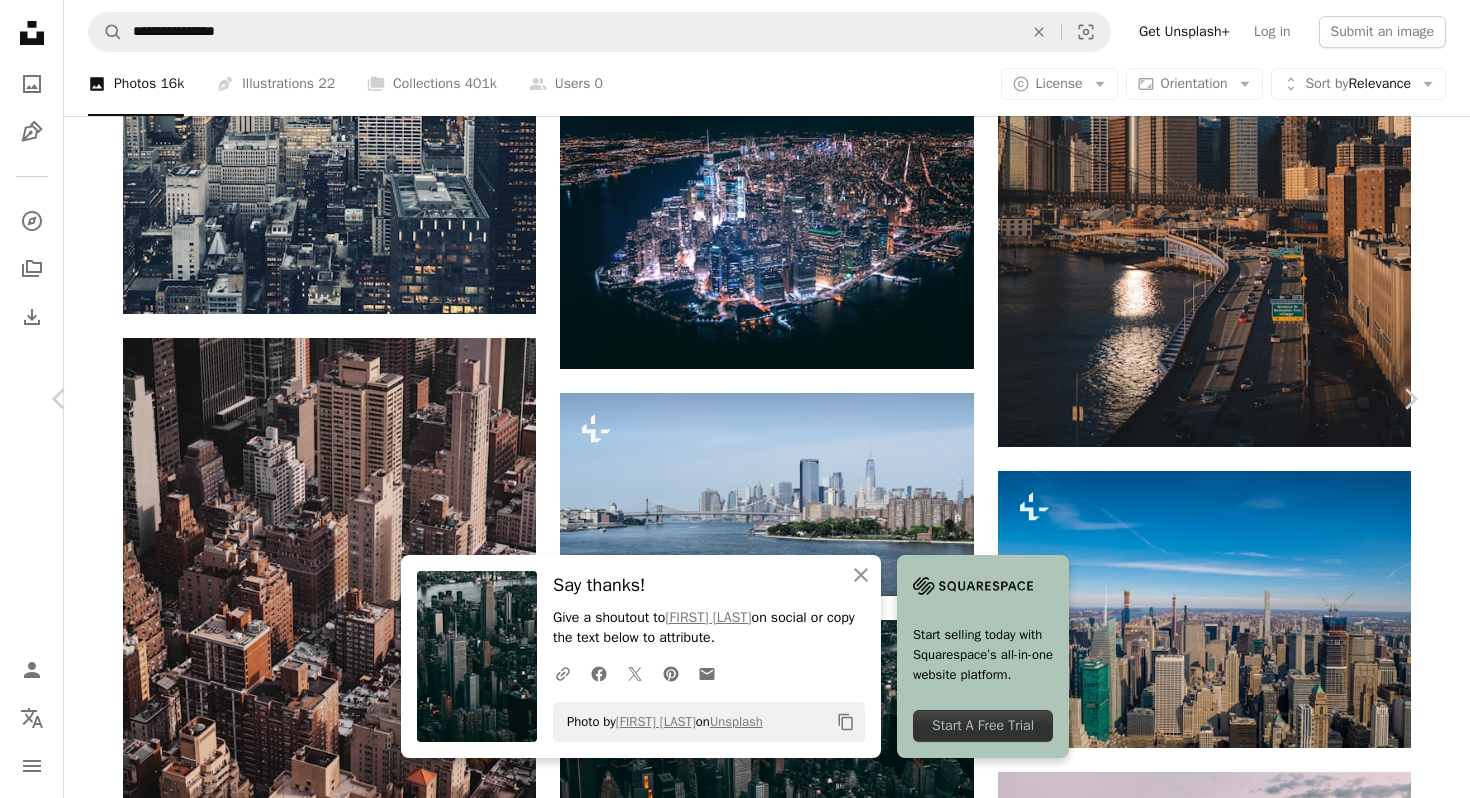 click on "An X shape" at bounding box center (20, 20) 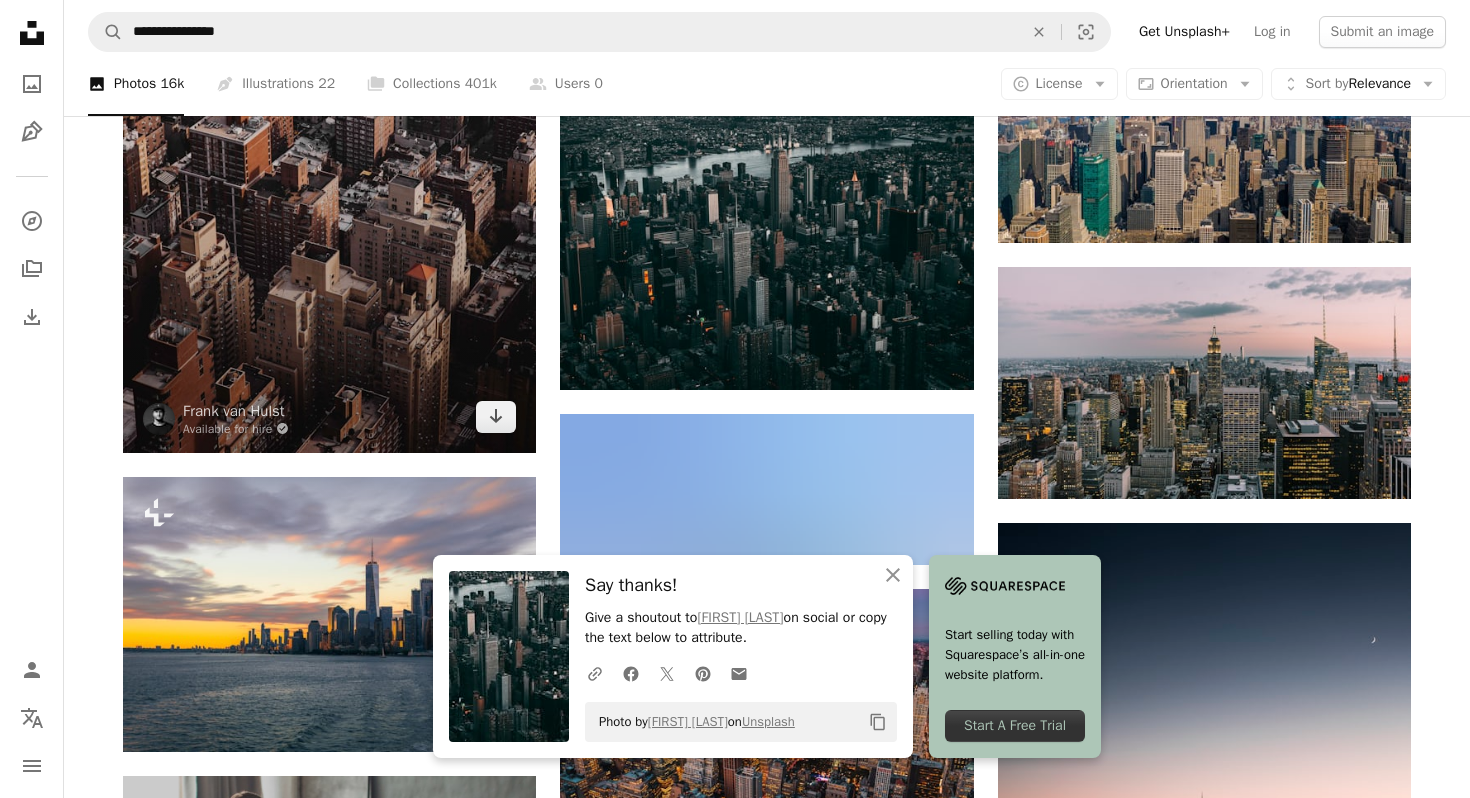 scroll, scrollTop: 3582, scrollLeft: 0, axis: vertical 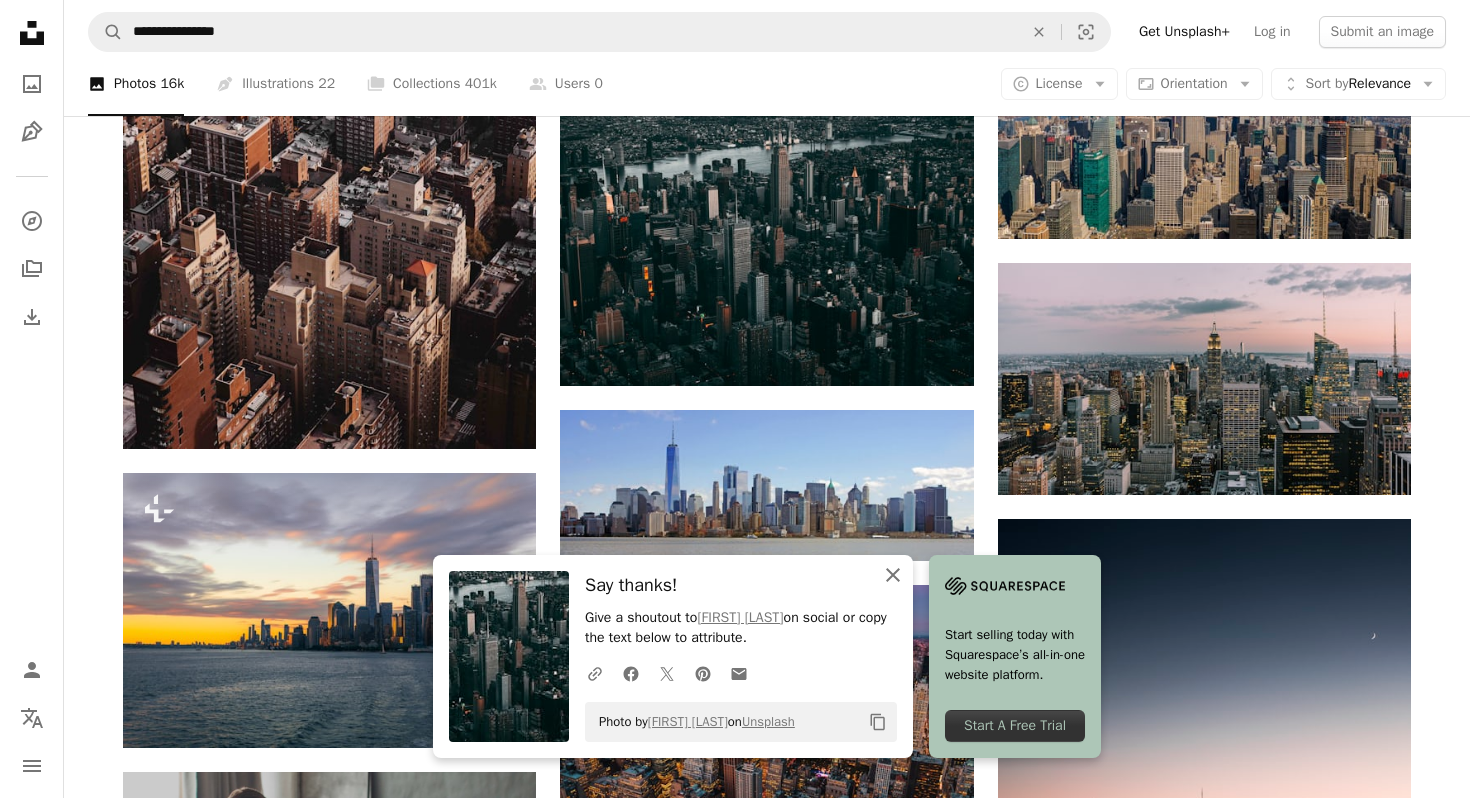 click on "An X shape" 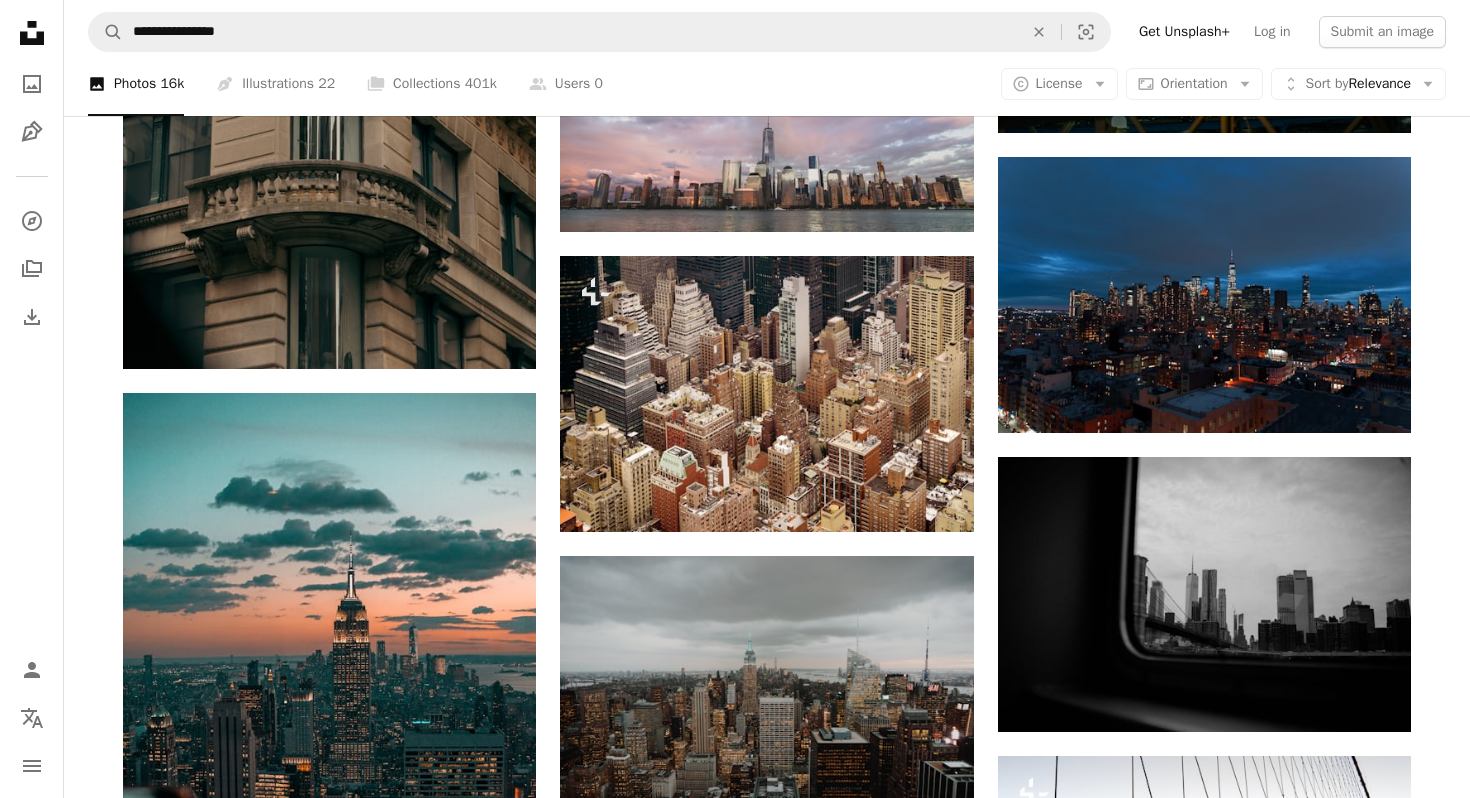 scroll, scrollTop: 9487, scrollLeft: 0, axis: vertical 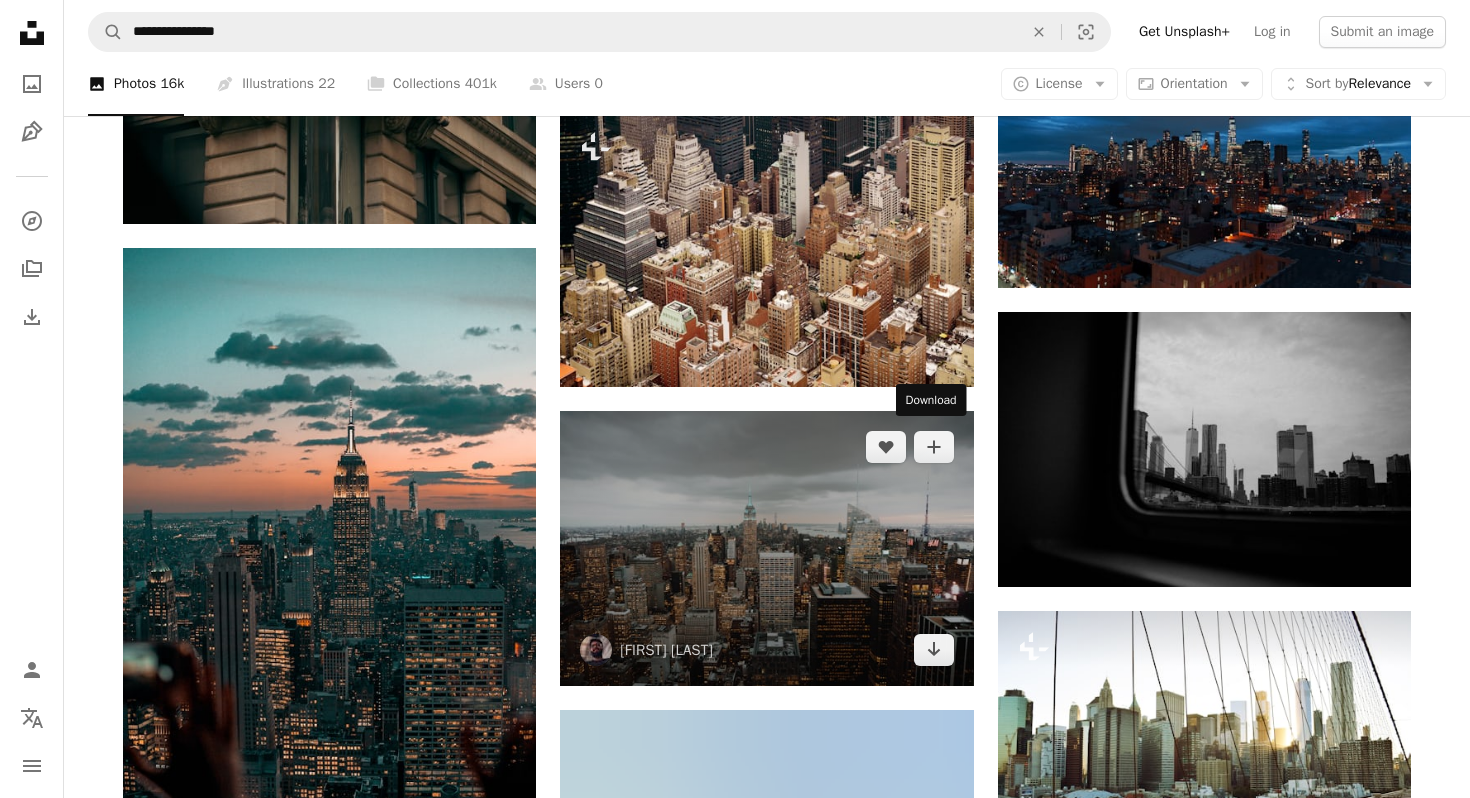 click on "Download" at bounding box center (931, 400) 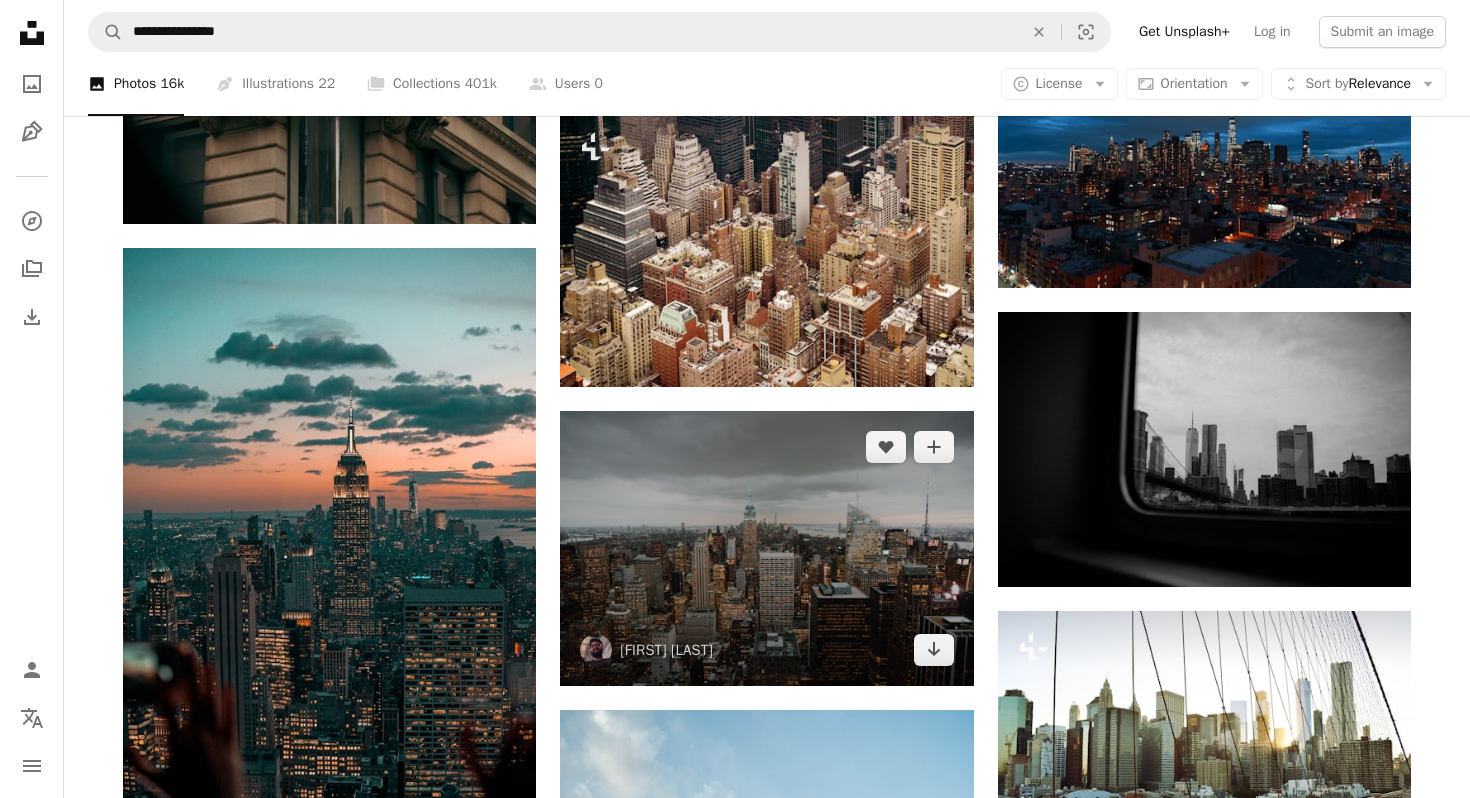 click at bounding box center (766, 548) 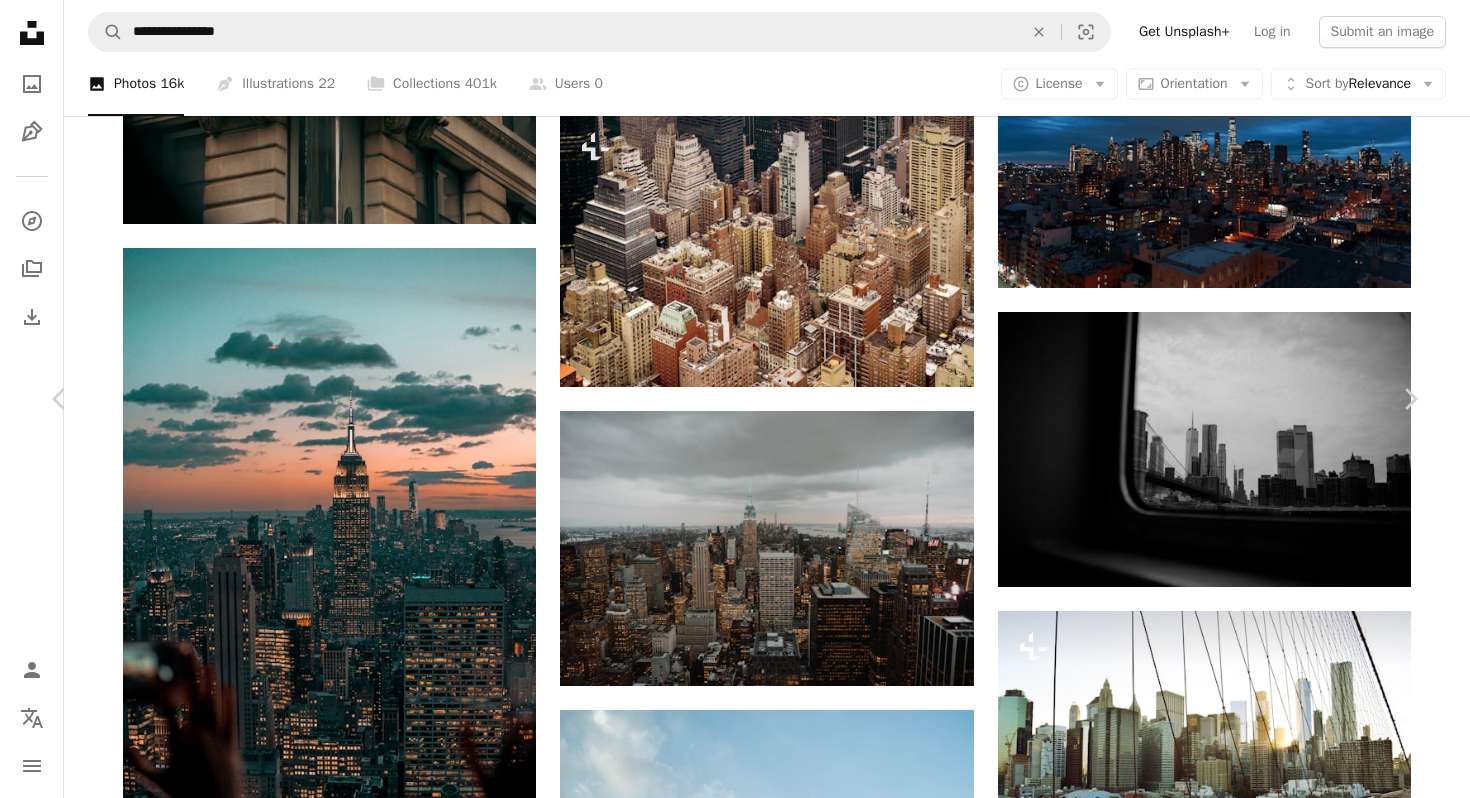 click on "An X shape" at bounding box center (20, 20) 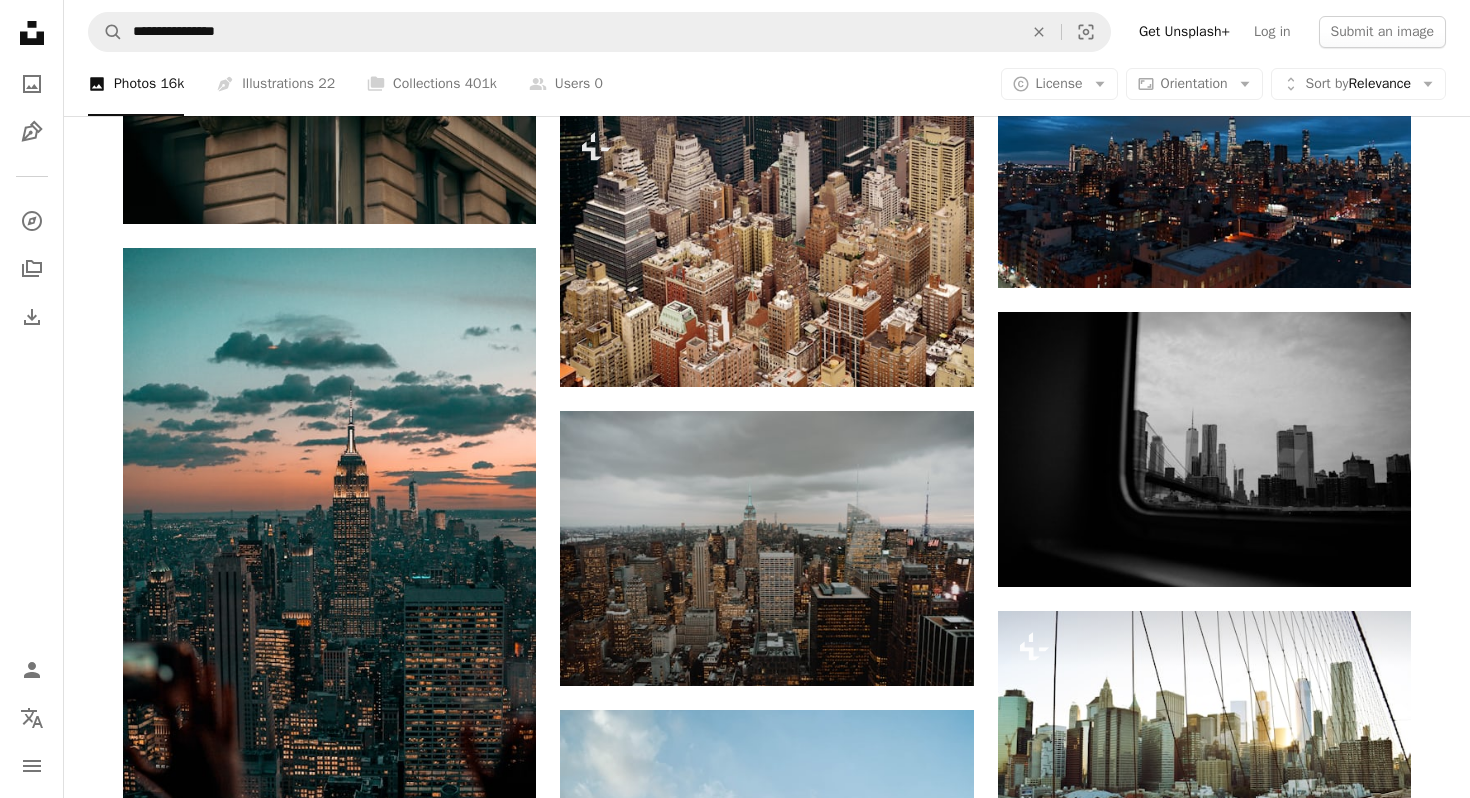 click at bounding box center [329, 1286] 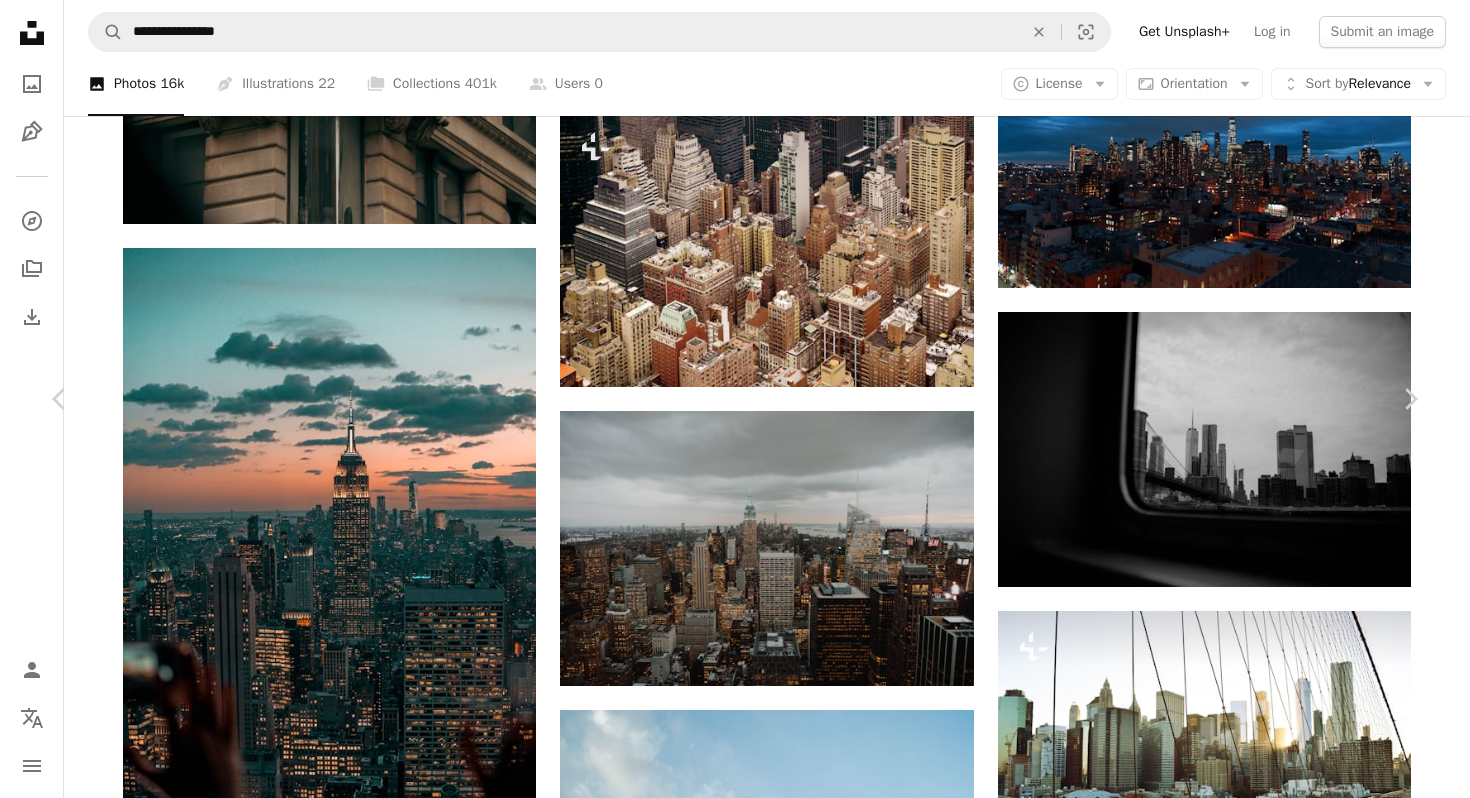 click on "An X shape" at bounding box center (20, 20) 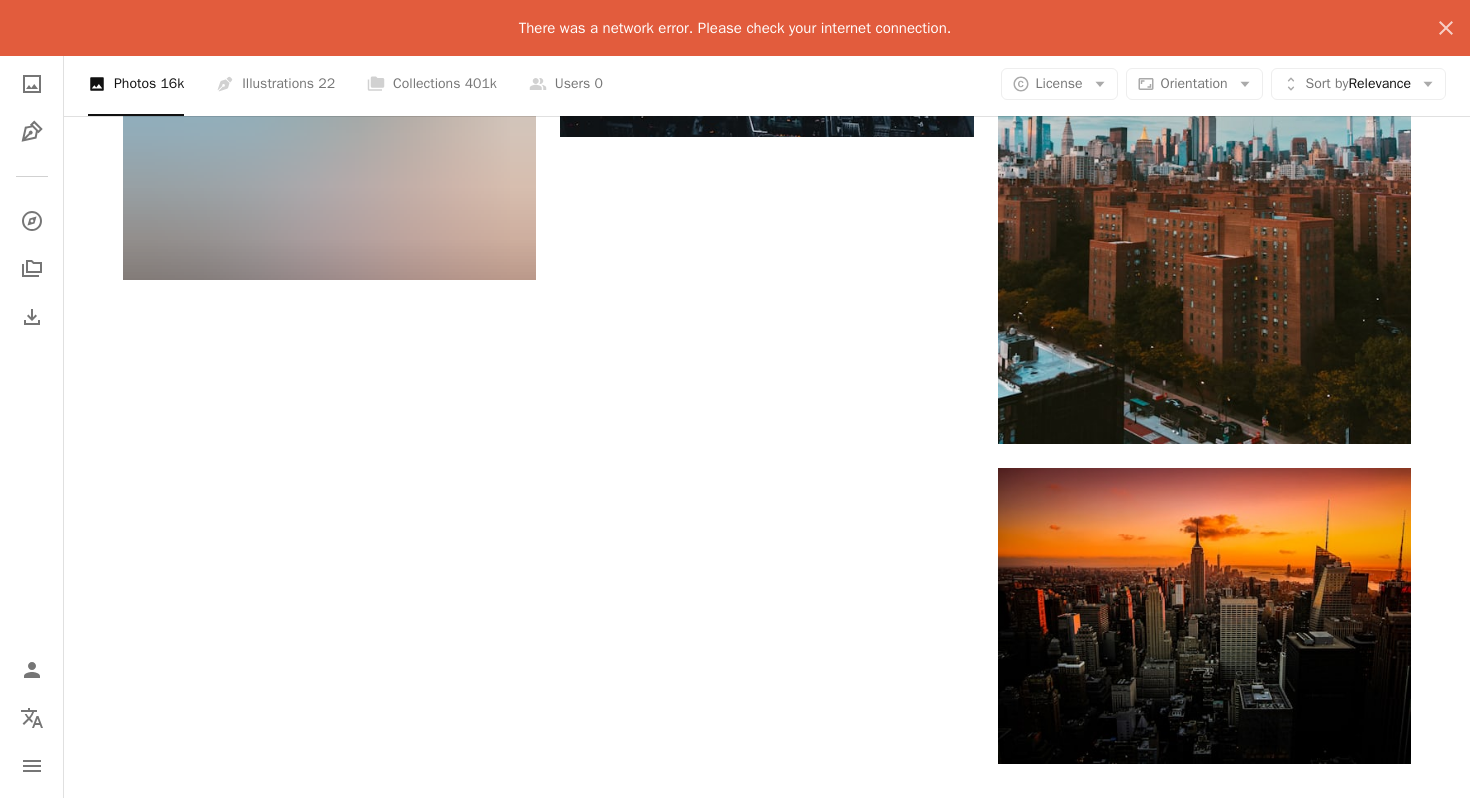 scroll, scrollTop: 0, scrollLeft: 0, axis: both 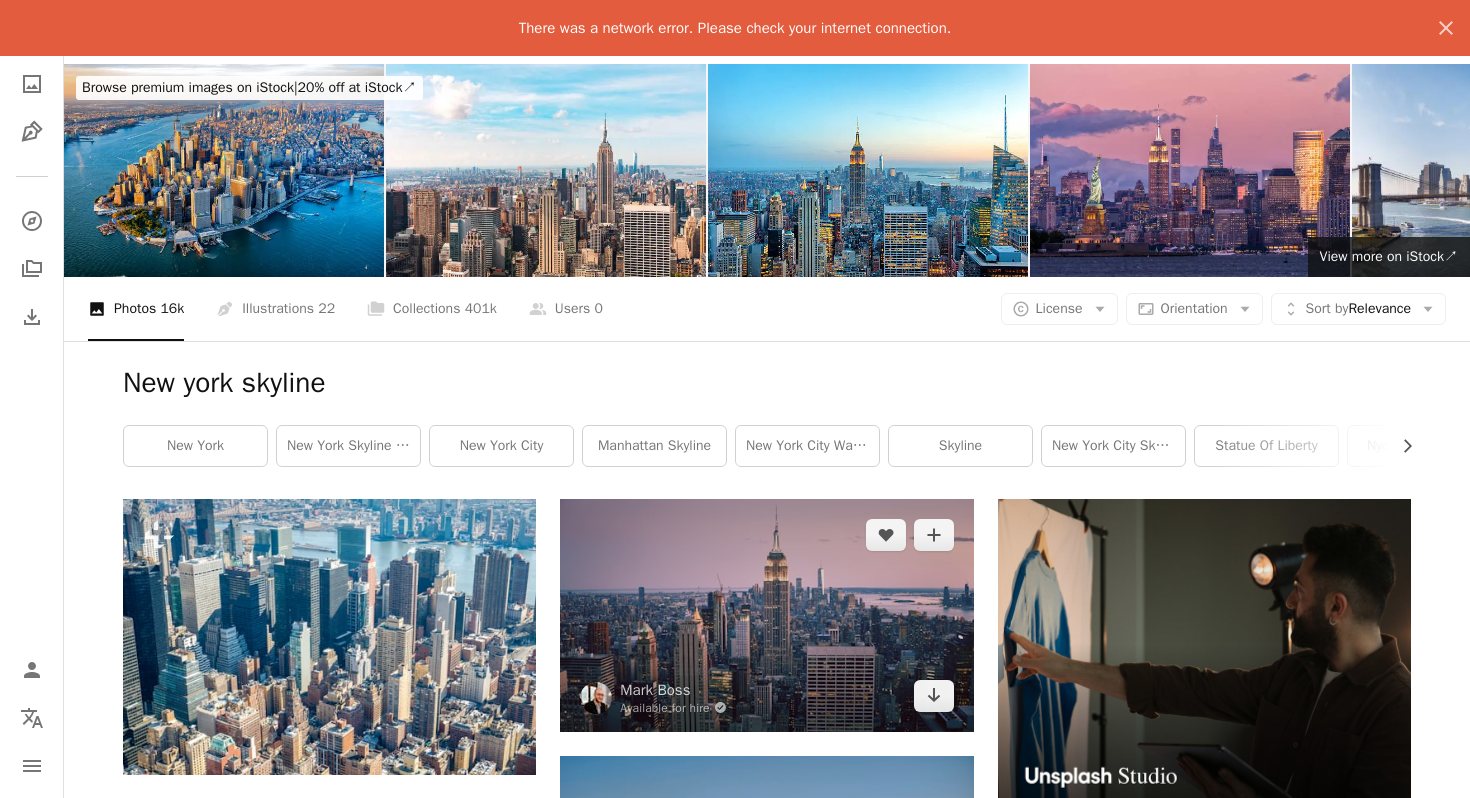 click at bounding box center (766, 615) 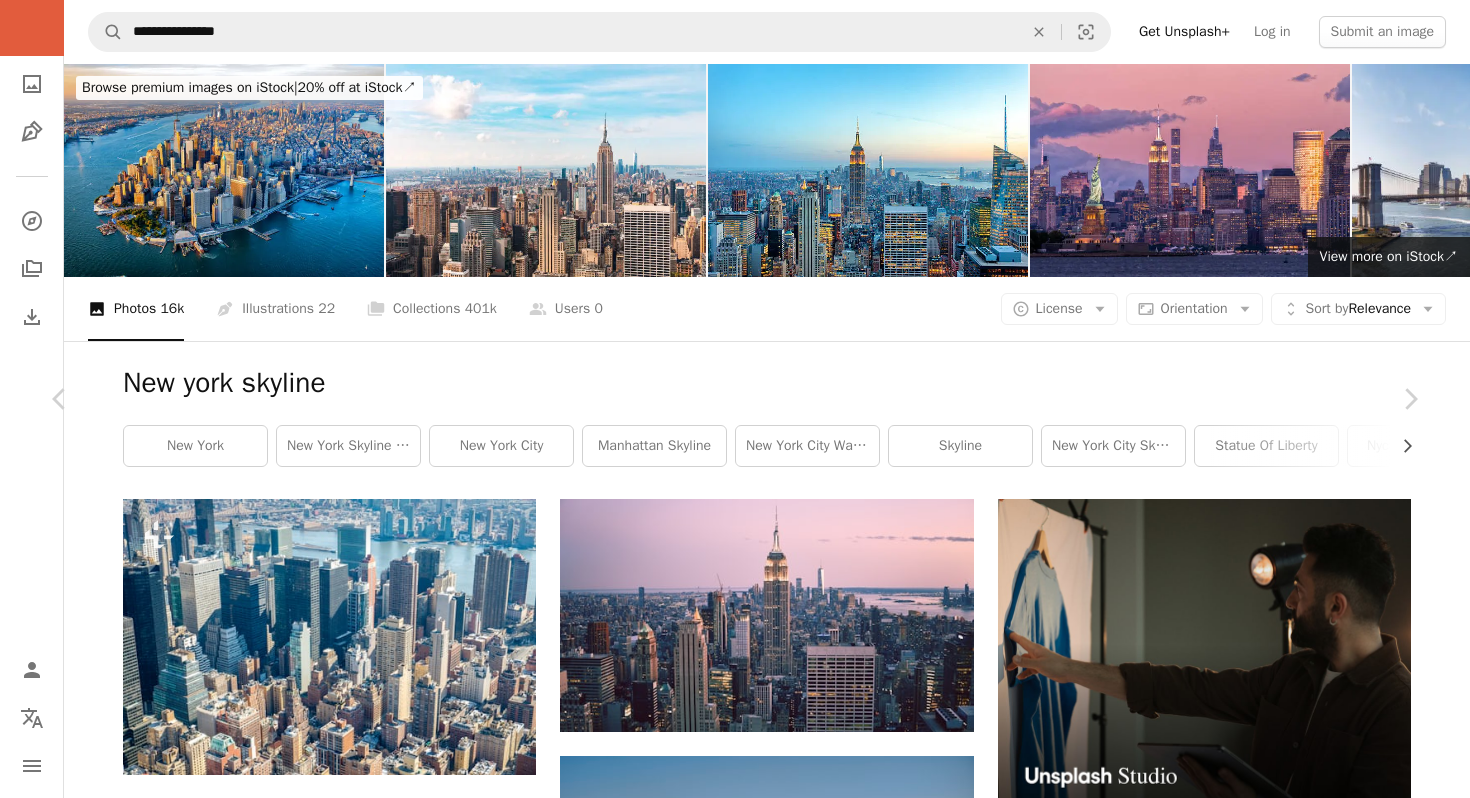 click on "Download free" at bounding box center [1221, 15446] 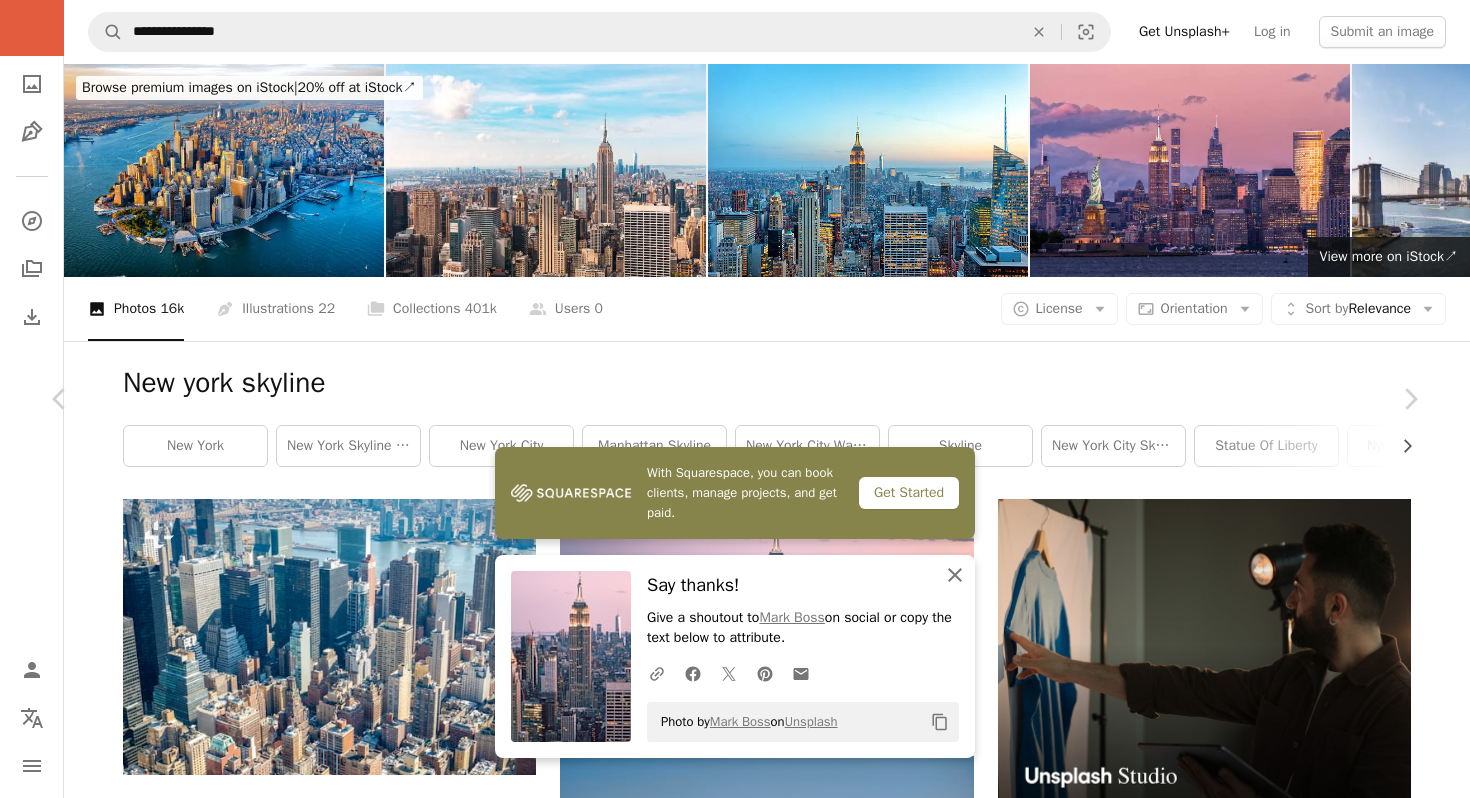 click 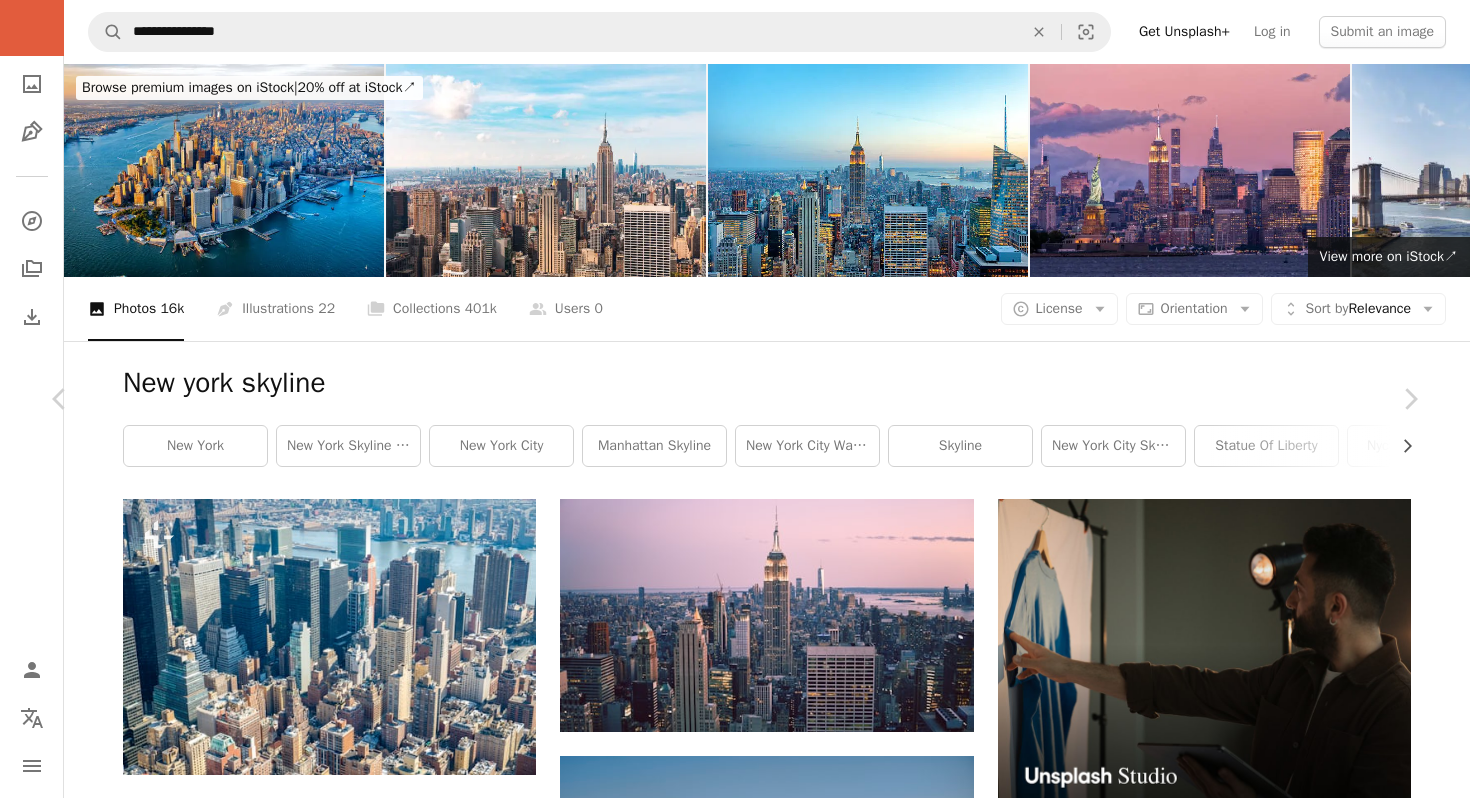 click on "An X shape" 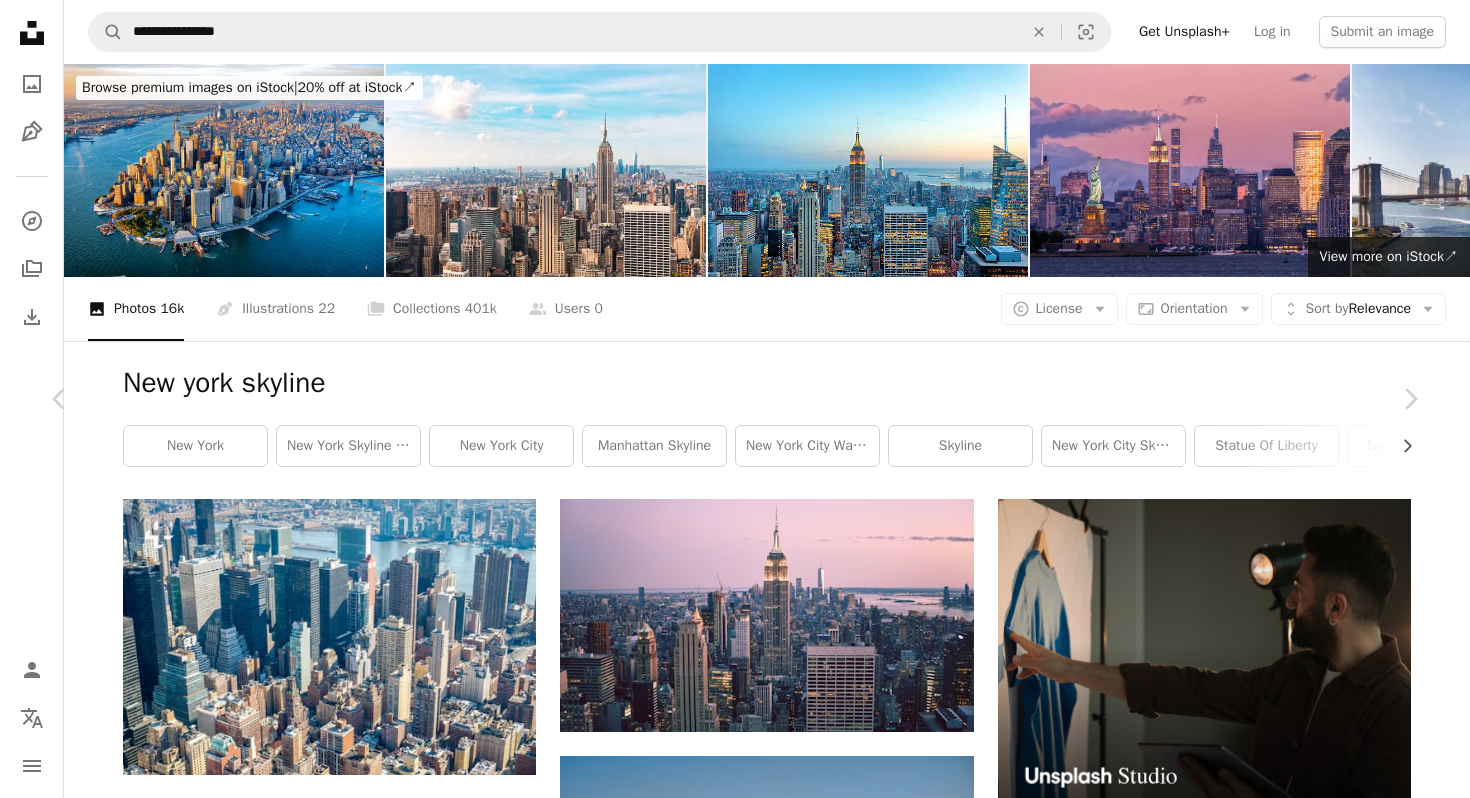 click on "Chevron down" 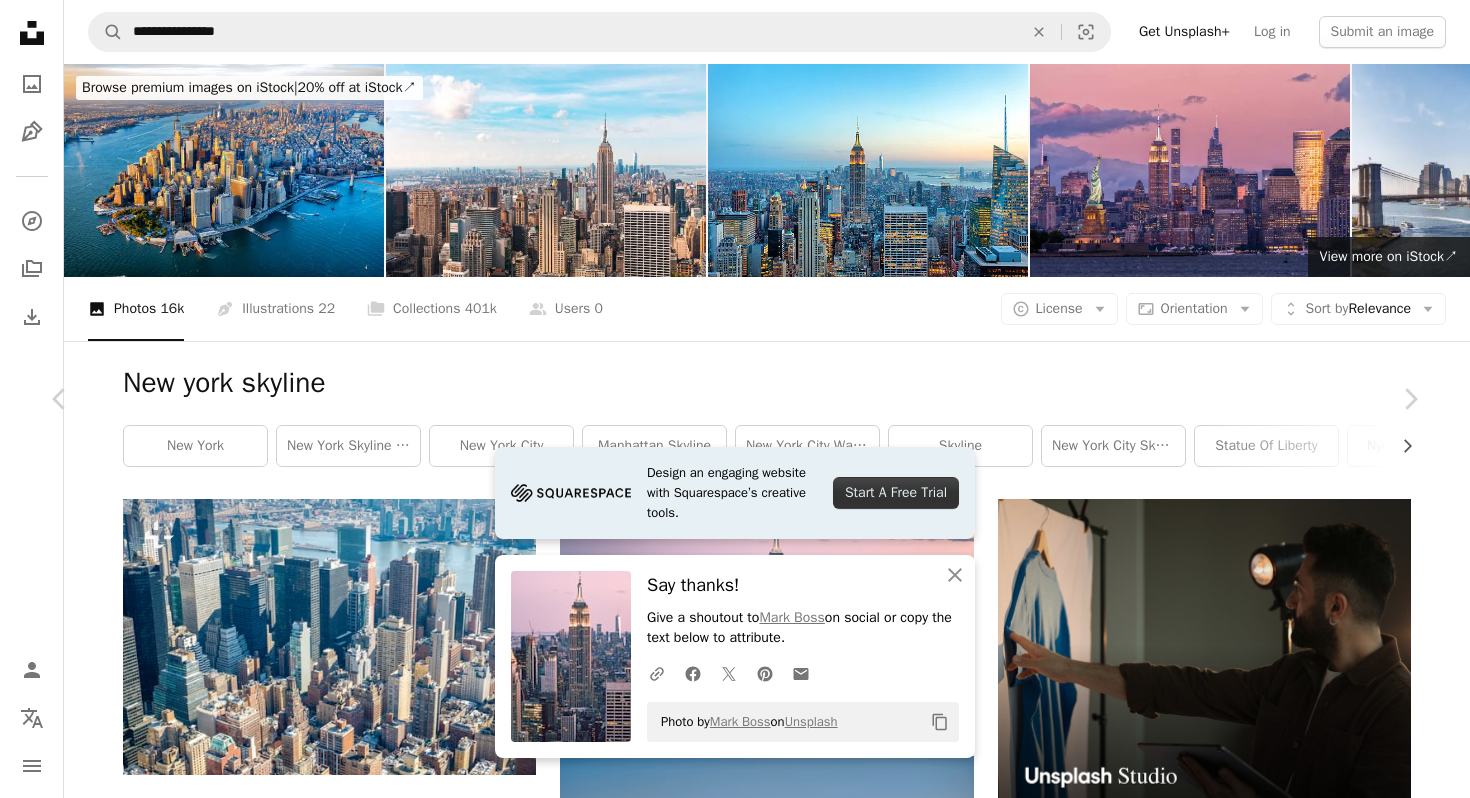 click on "An X shape" at bounding box center (20, 20) 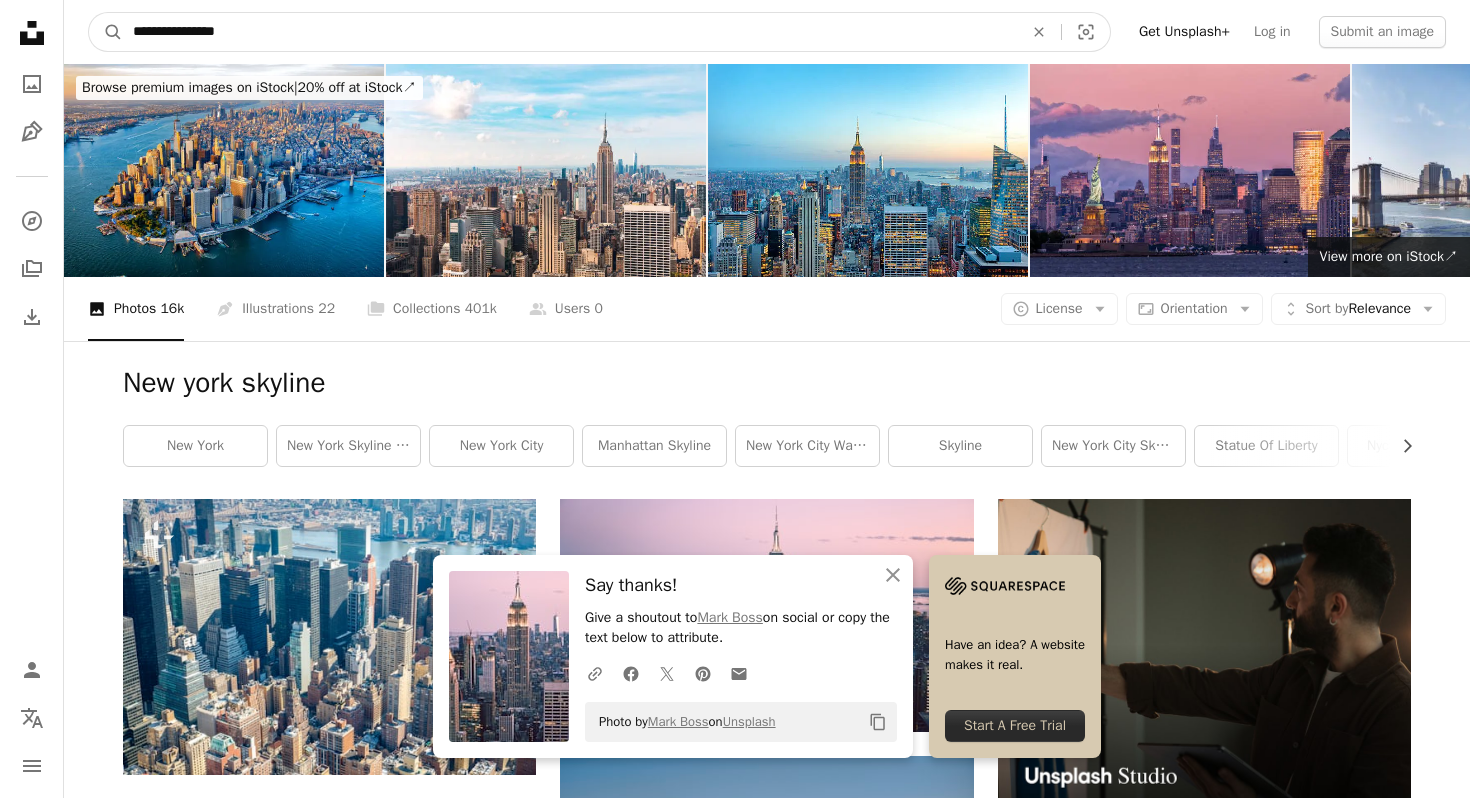 click on "**********" at bounding box center [570, 32] 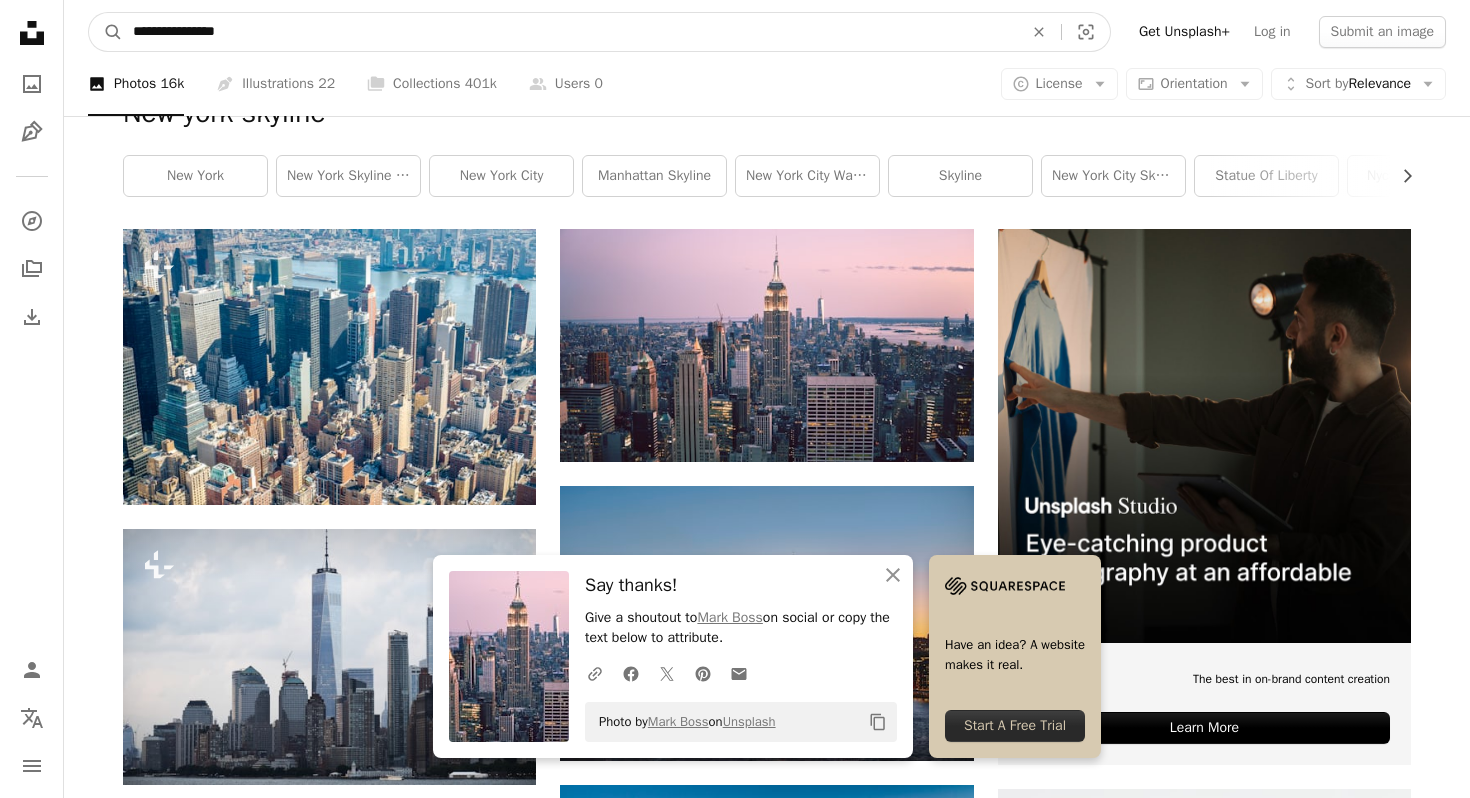 scroll, scrollTop: 271, scrollLeft: 0, axis: vertical 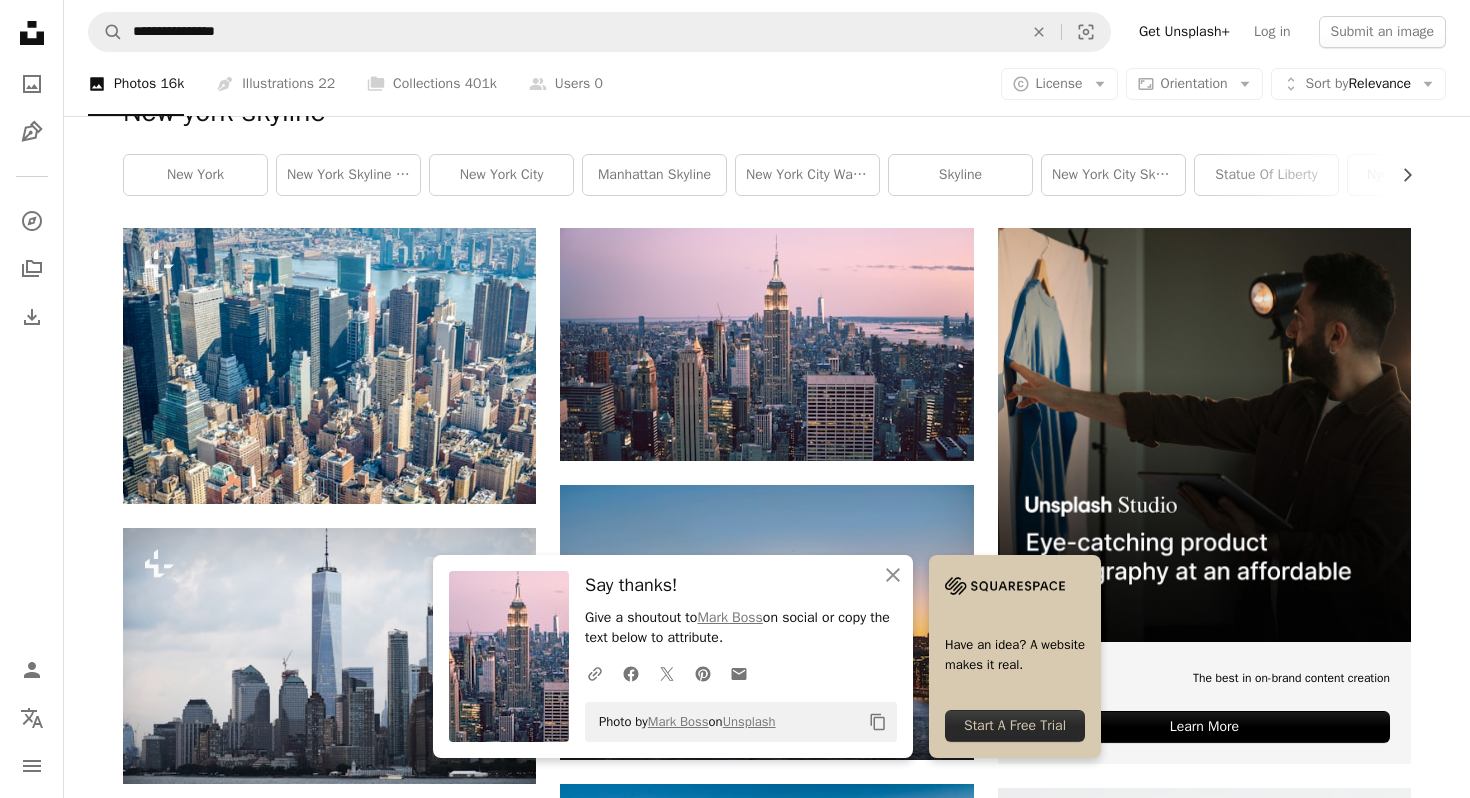 click at bounding box center [329, 924] 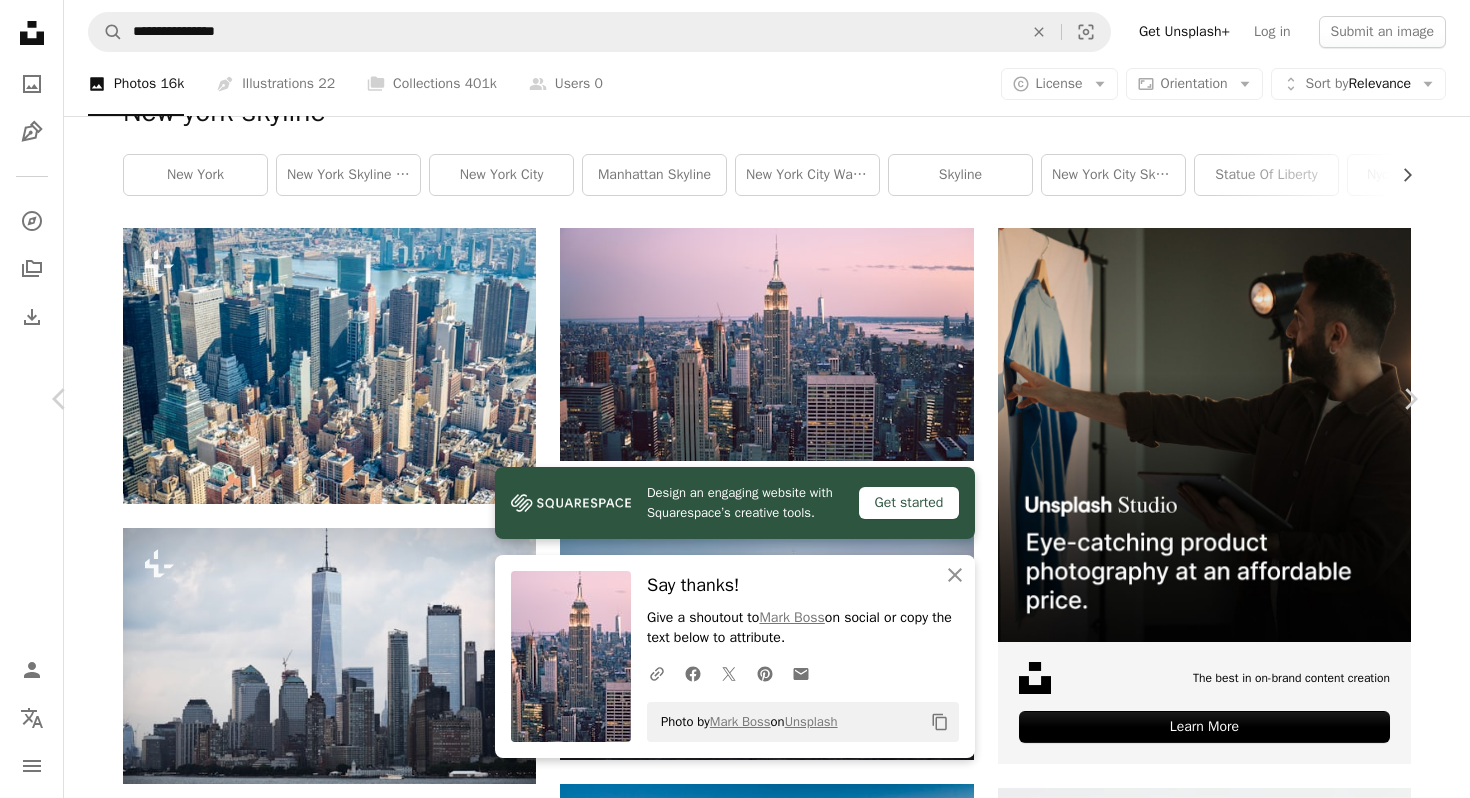 click on "An X shape" at bounding box center [20, 20] 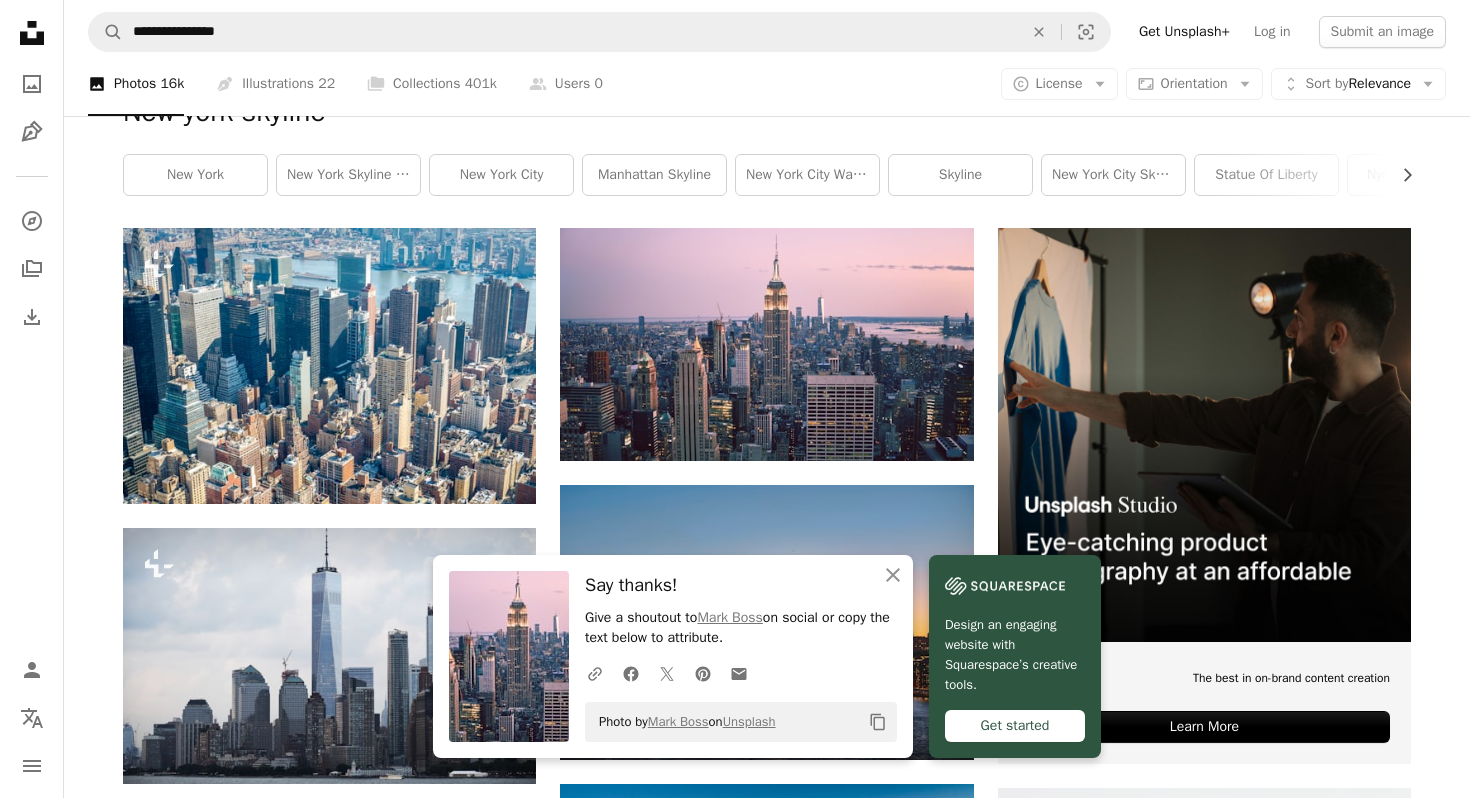 scroll, scrollTop: 0, scrollLeft: 0, axis: both 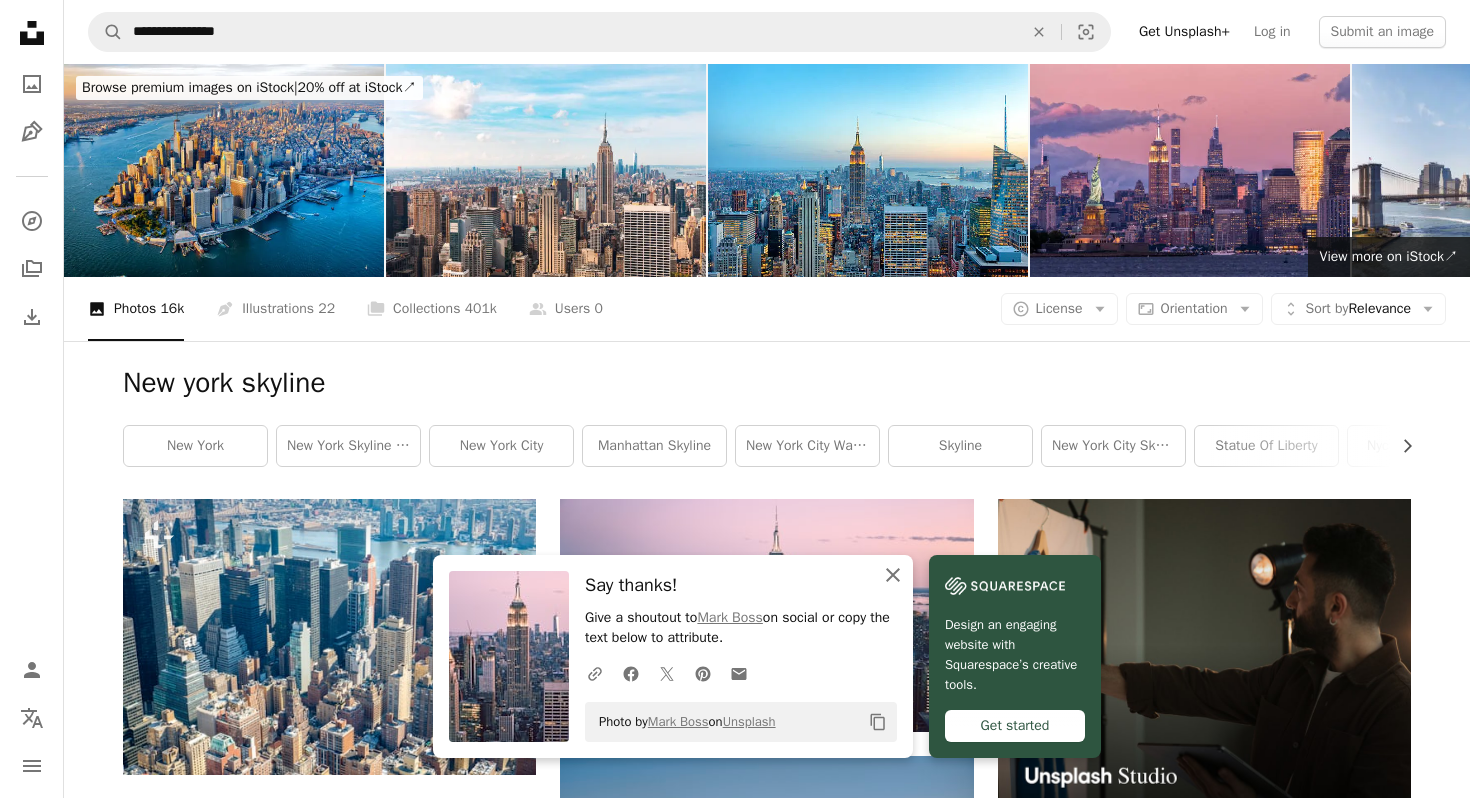 click 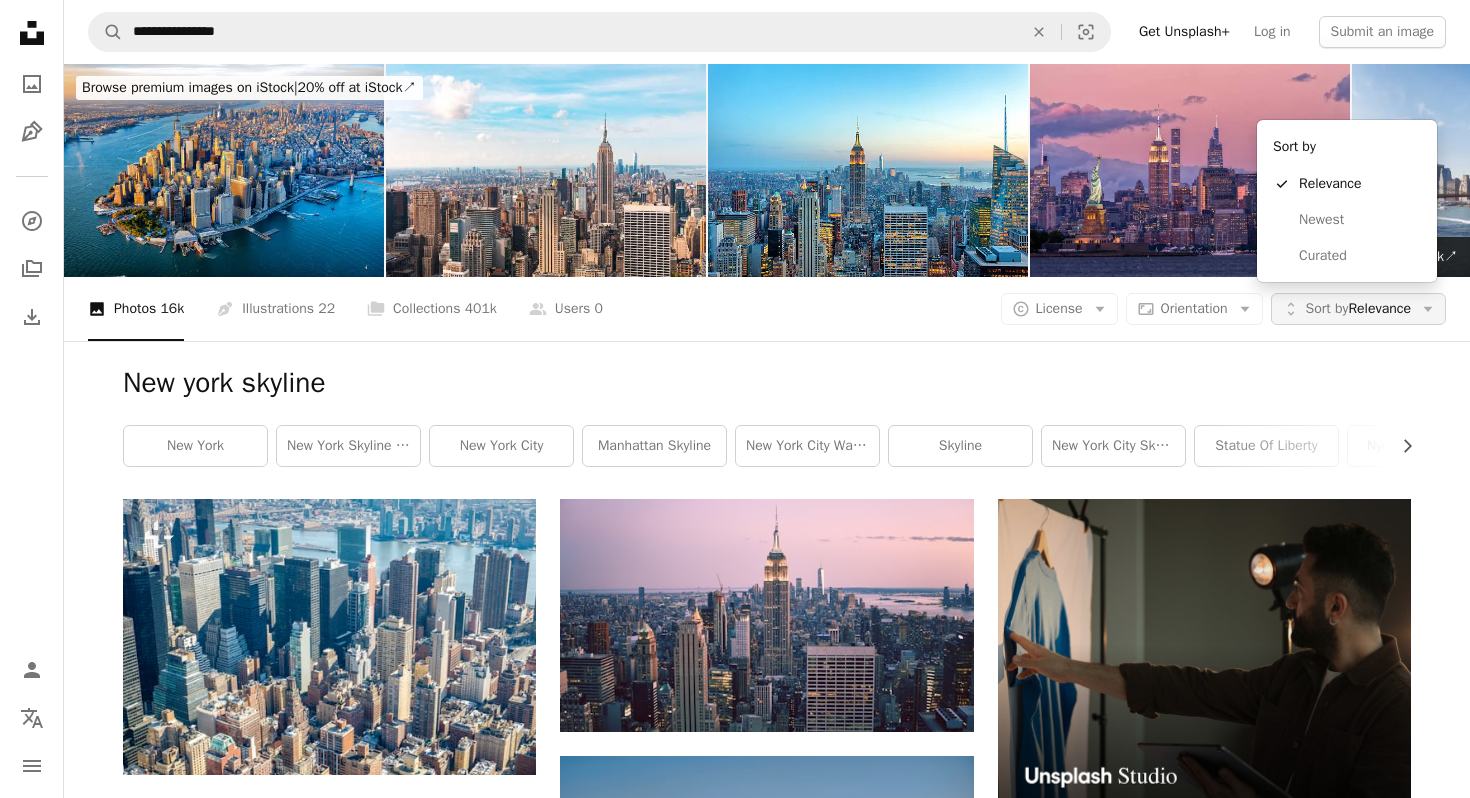 click on "Sort by  Relevance" at bounding box center (1358, 309) 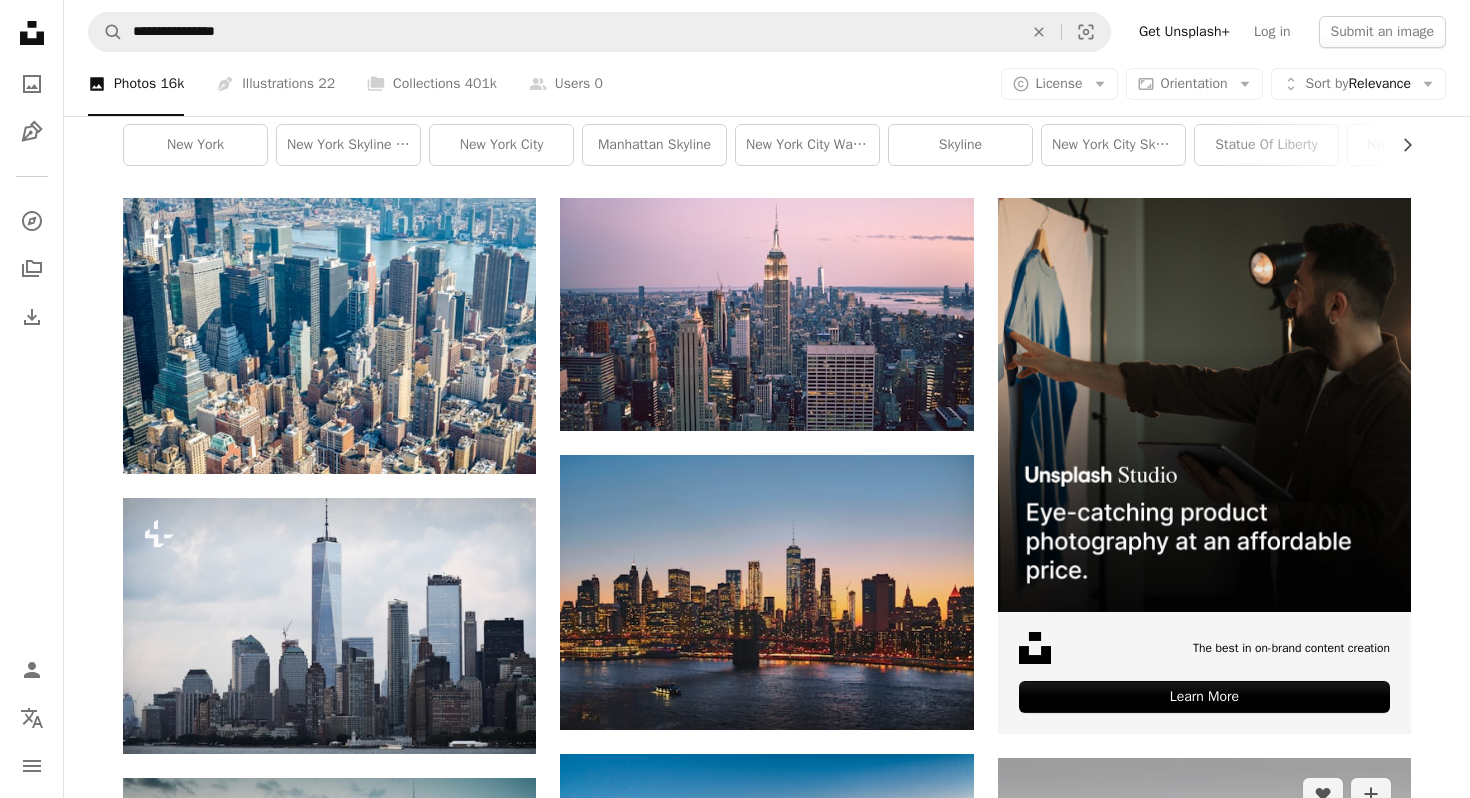 scroll, scrollTop: 0, scrollLeft: 0, axis: both 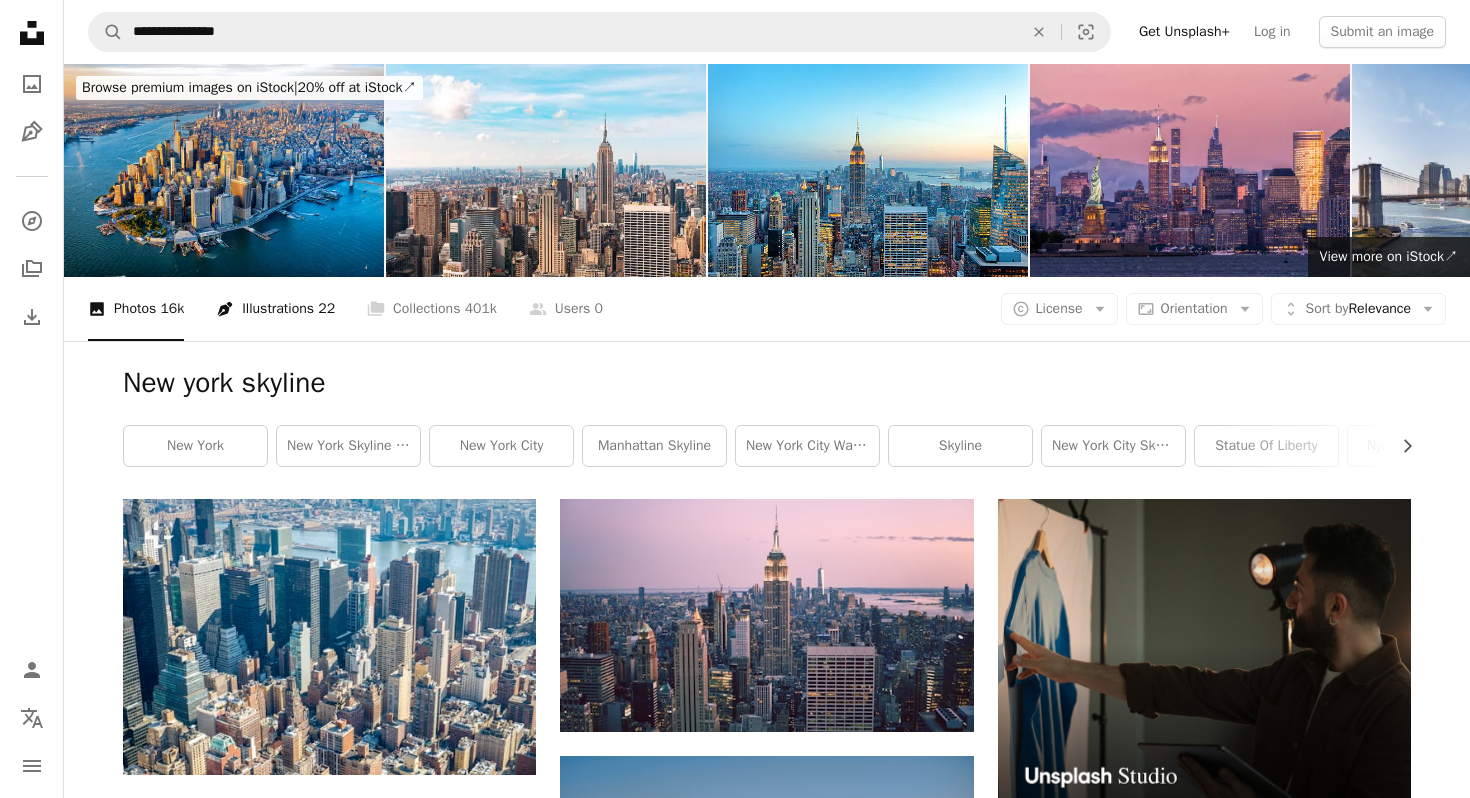 click on "Pen Tool Illustrations   22" at bounding box center (275, 309) 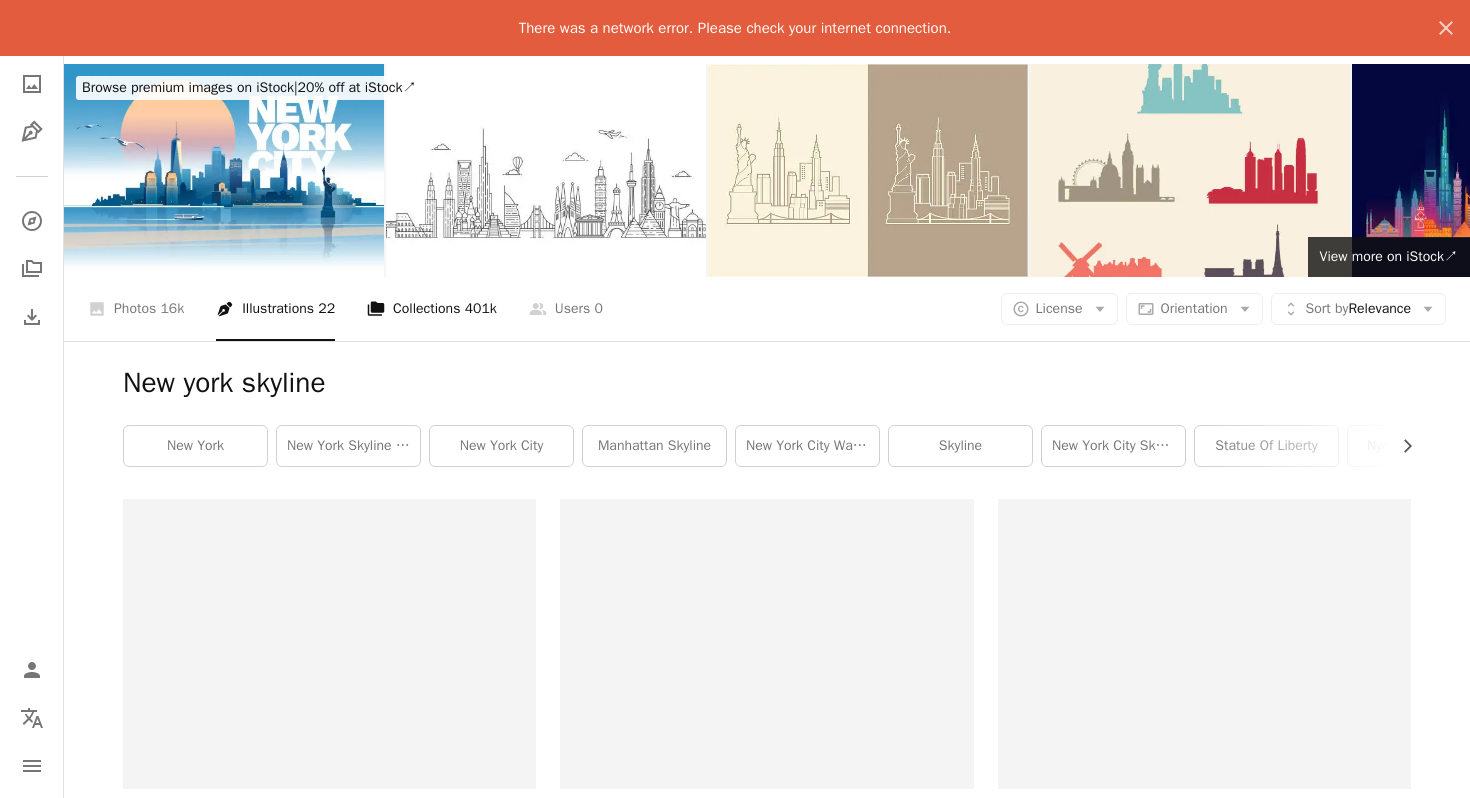 click on "A stack of folders Collections   401k" at bounding box center [432, 309] 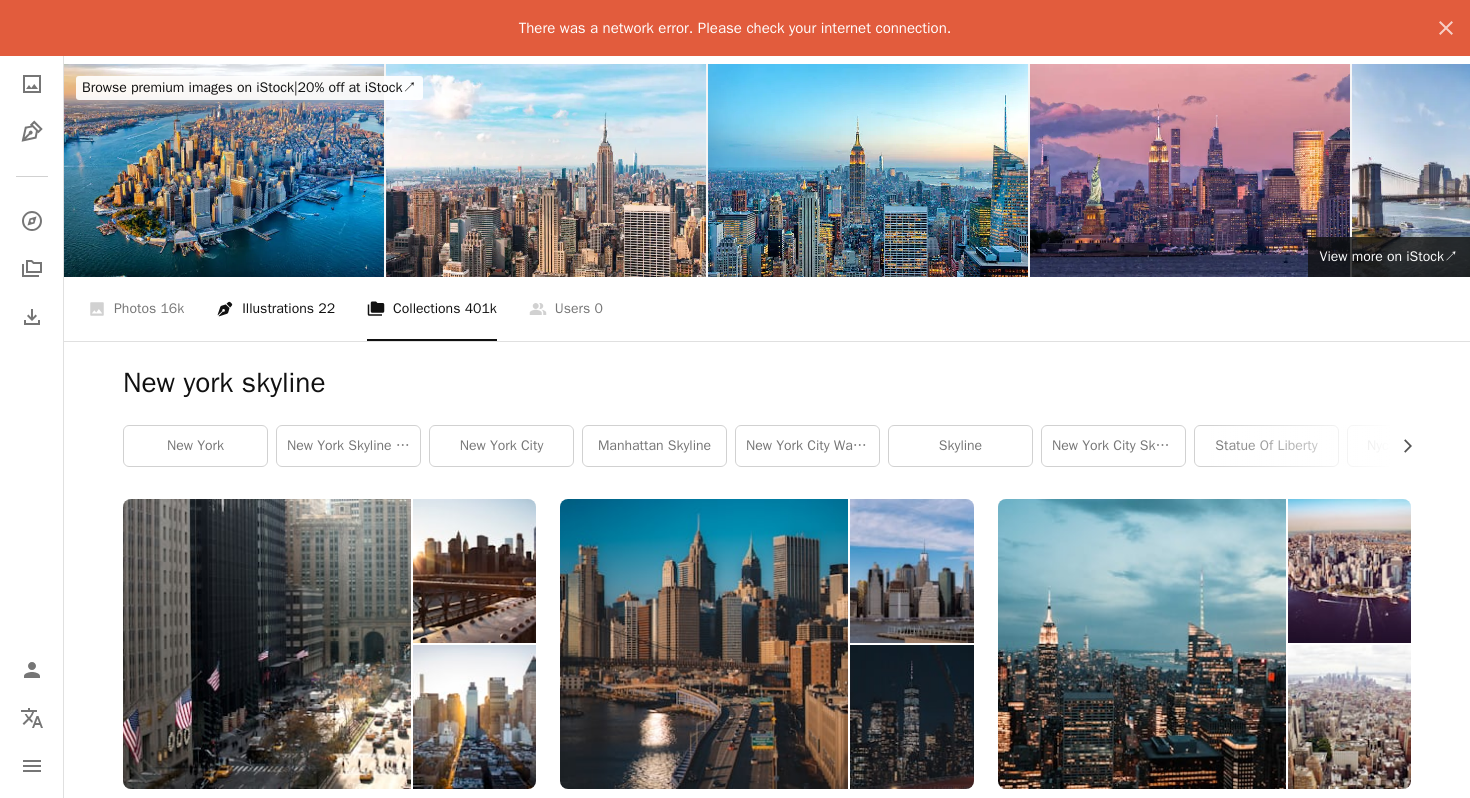 click on "Pen Tool Illustrations   22" at bounding box center [275, 309] 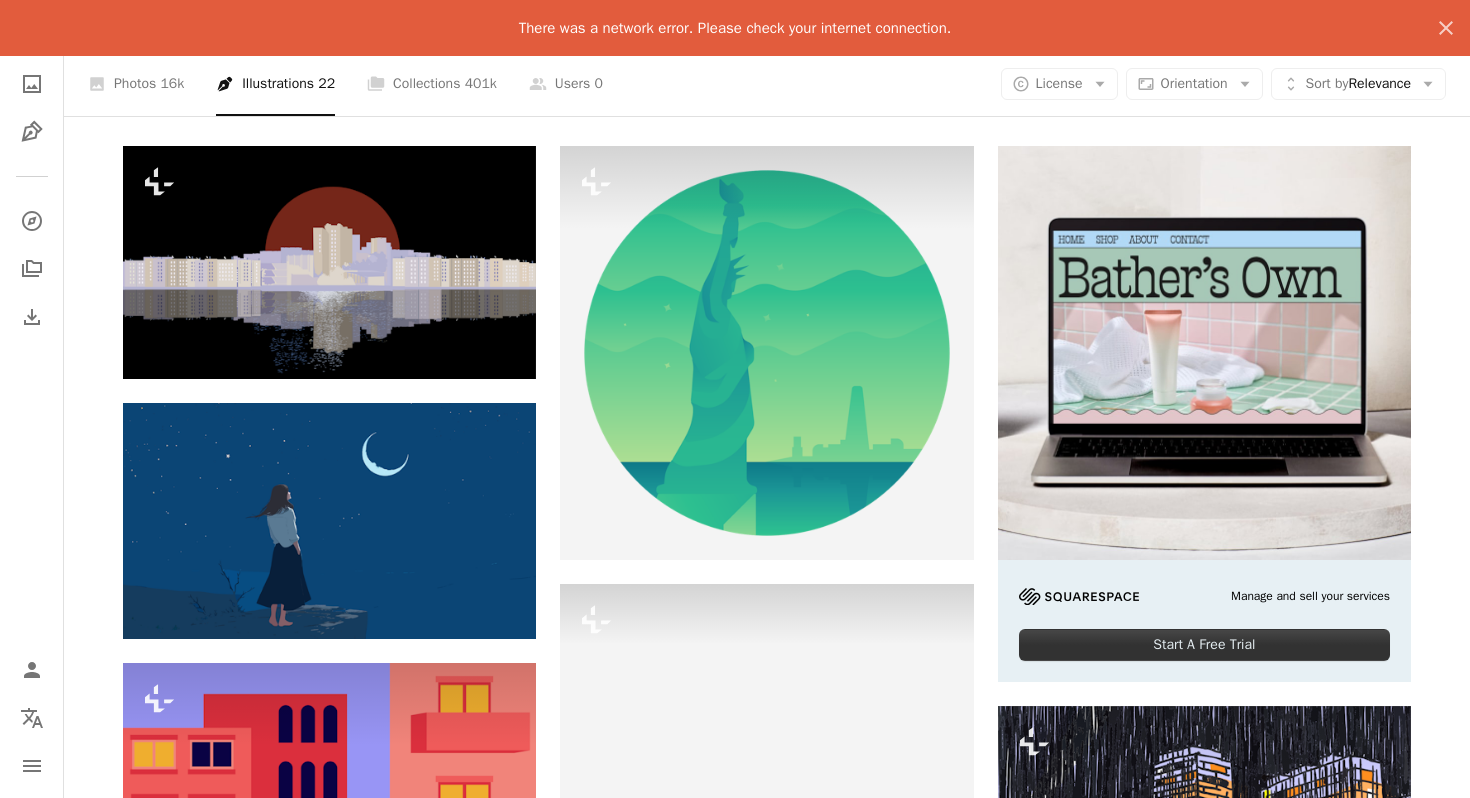 scroll, scrollTop: 0, scrollLeft: 0, axis: both 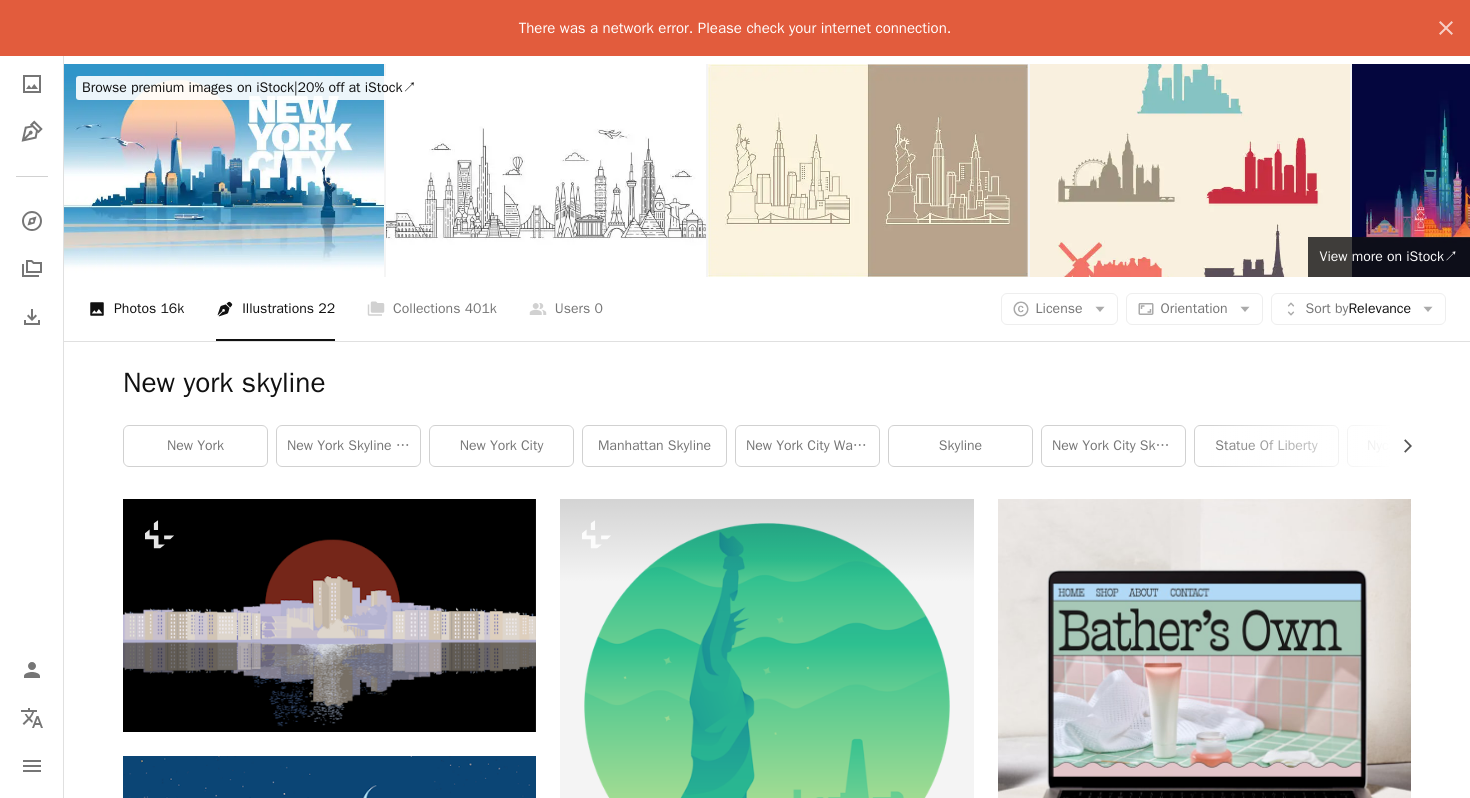 click on "16k" at bounding box center [172, 309] 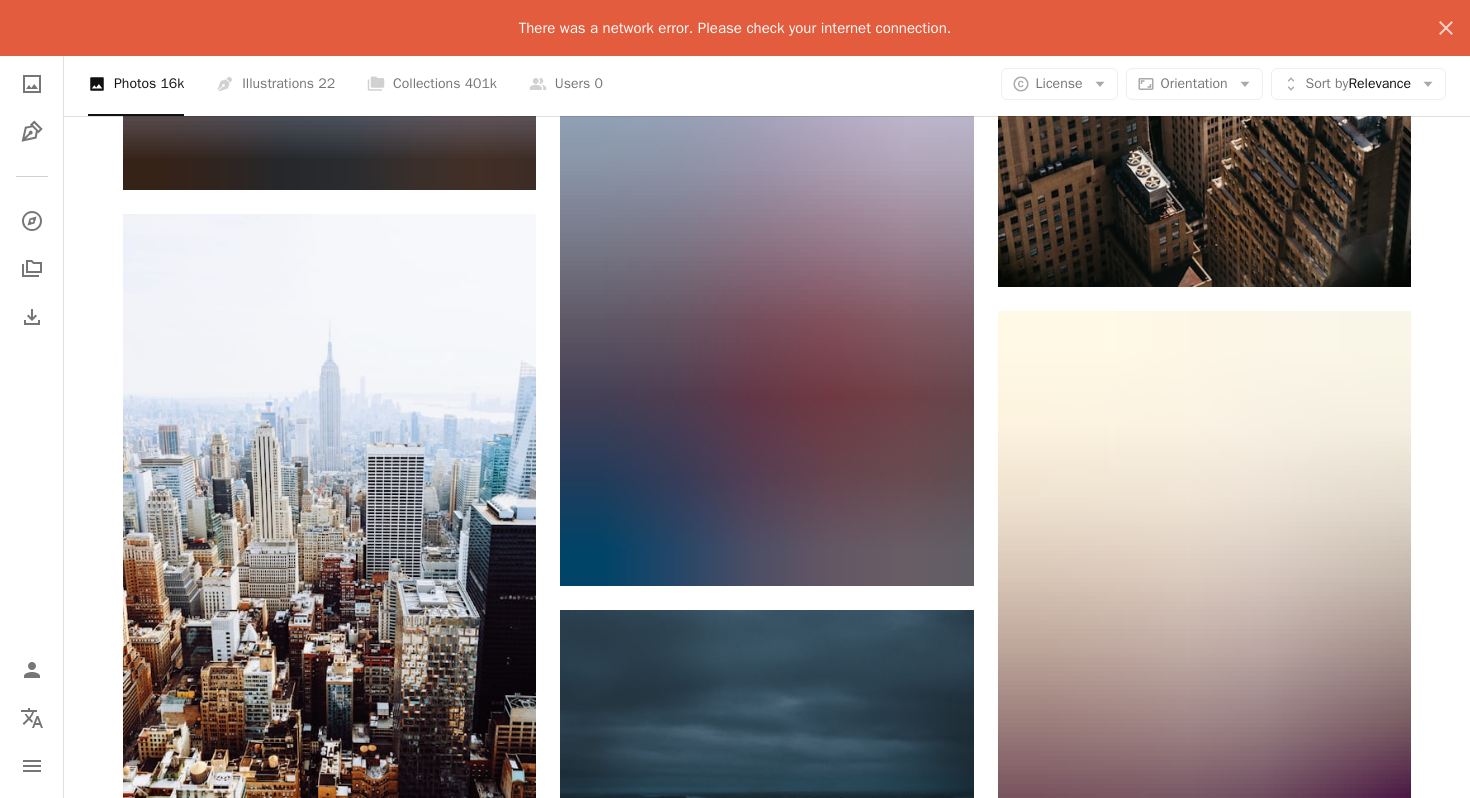 scroll, scrollTop: 13370, scrollLeft: 0, axis: vertical 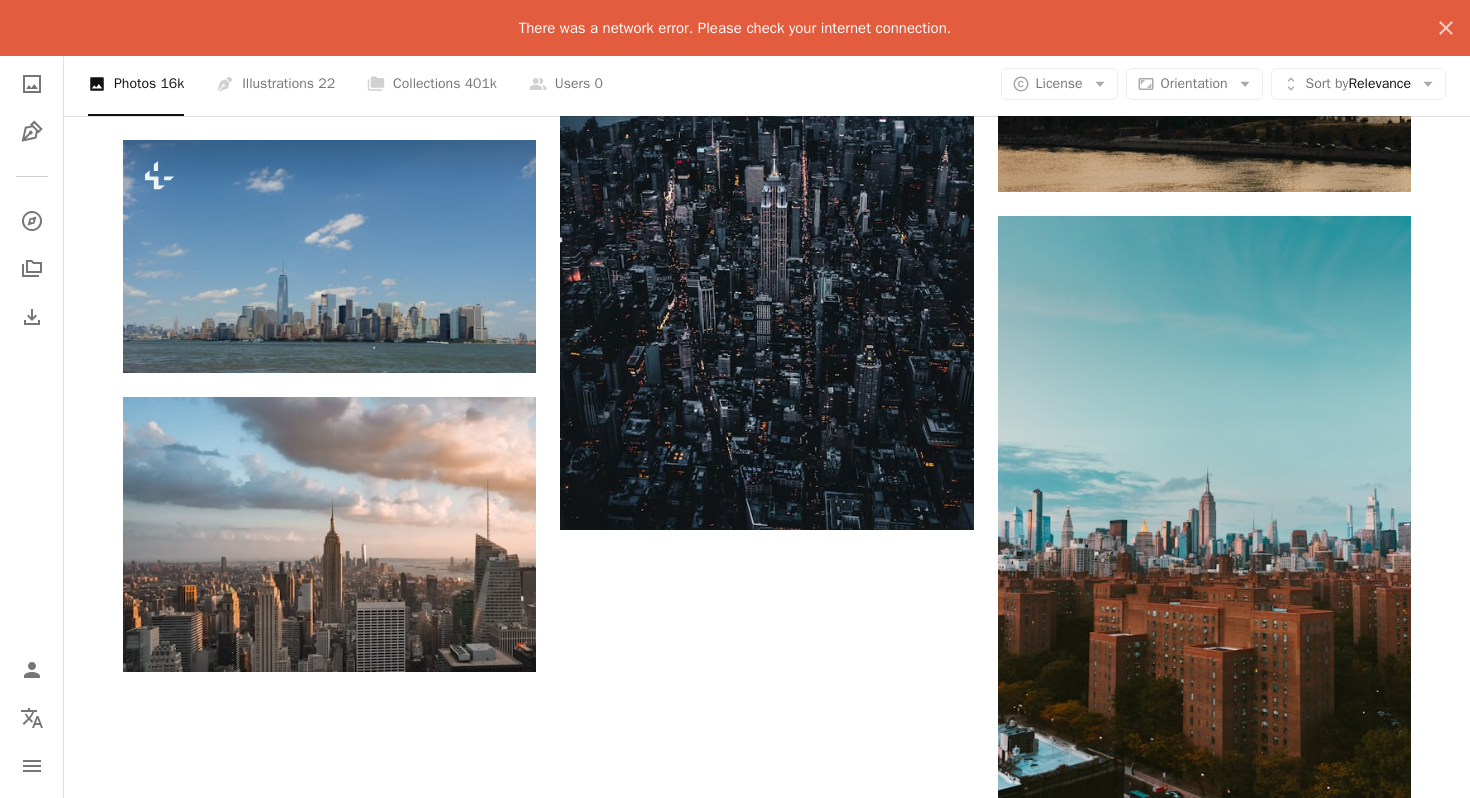 click on "Load more" at bounding box center [767, 1843] 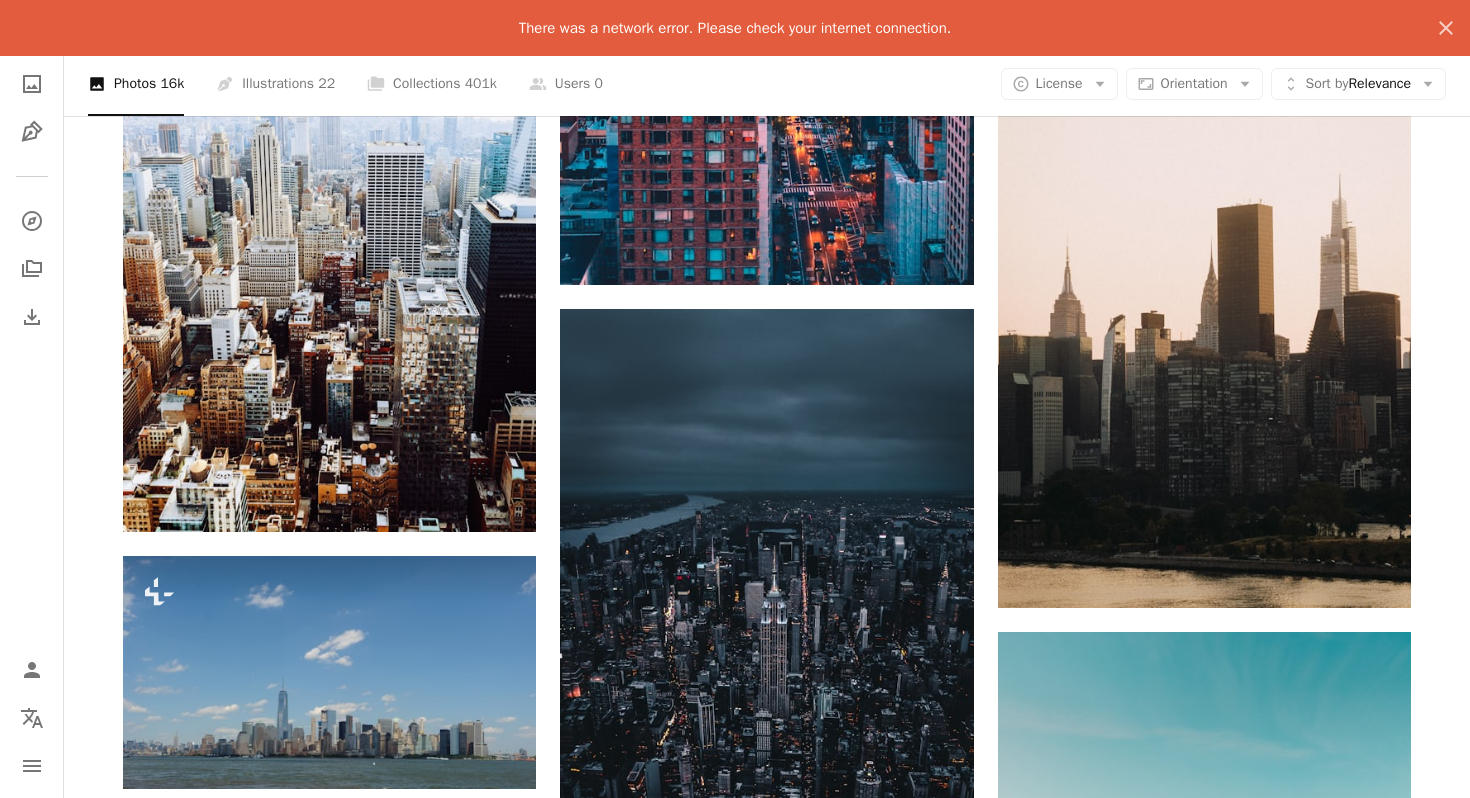 scroll, scrollTop: 12893, scrollLeft: 0, axis: vertical 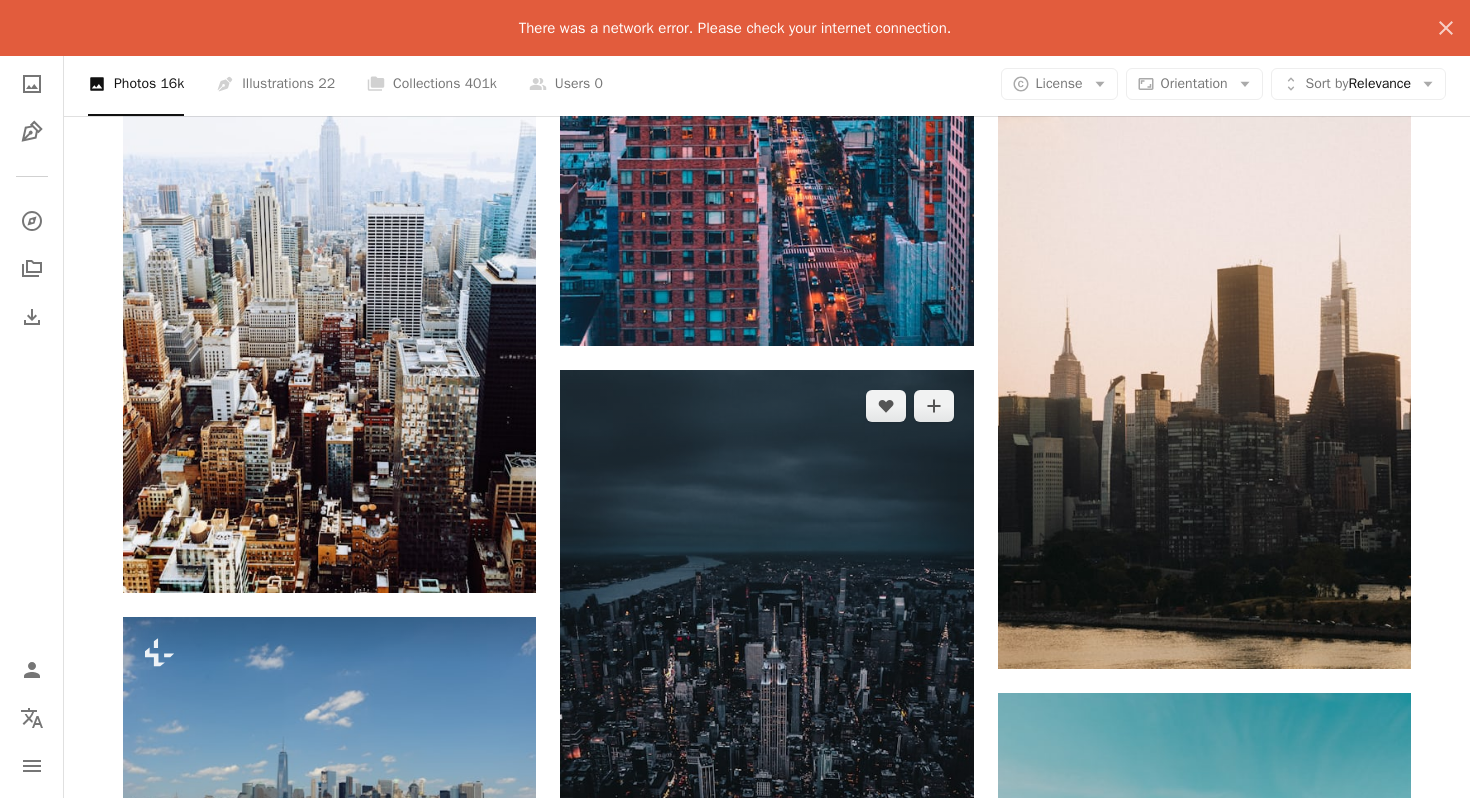 click at bounding box center (766, 688) 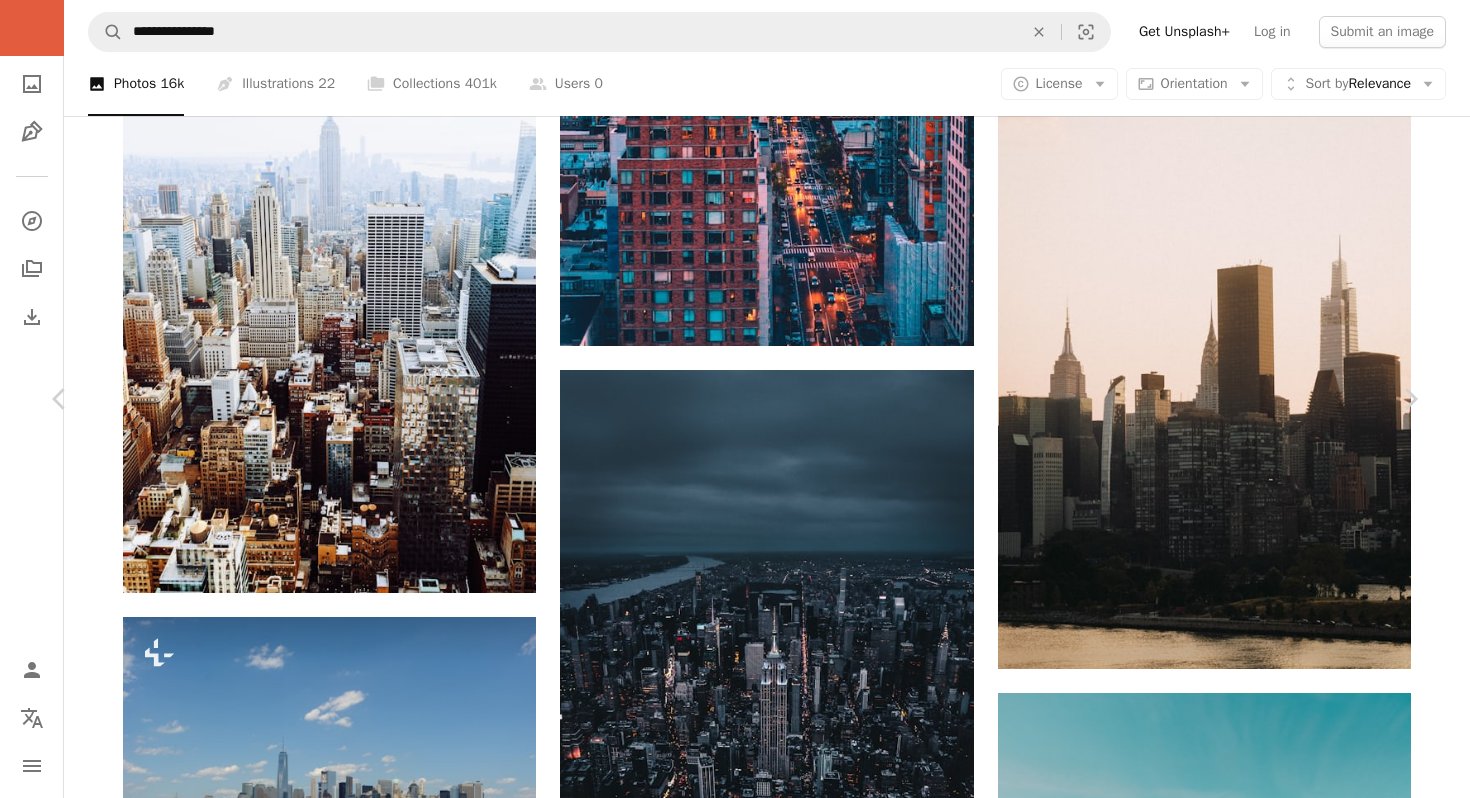 click 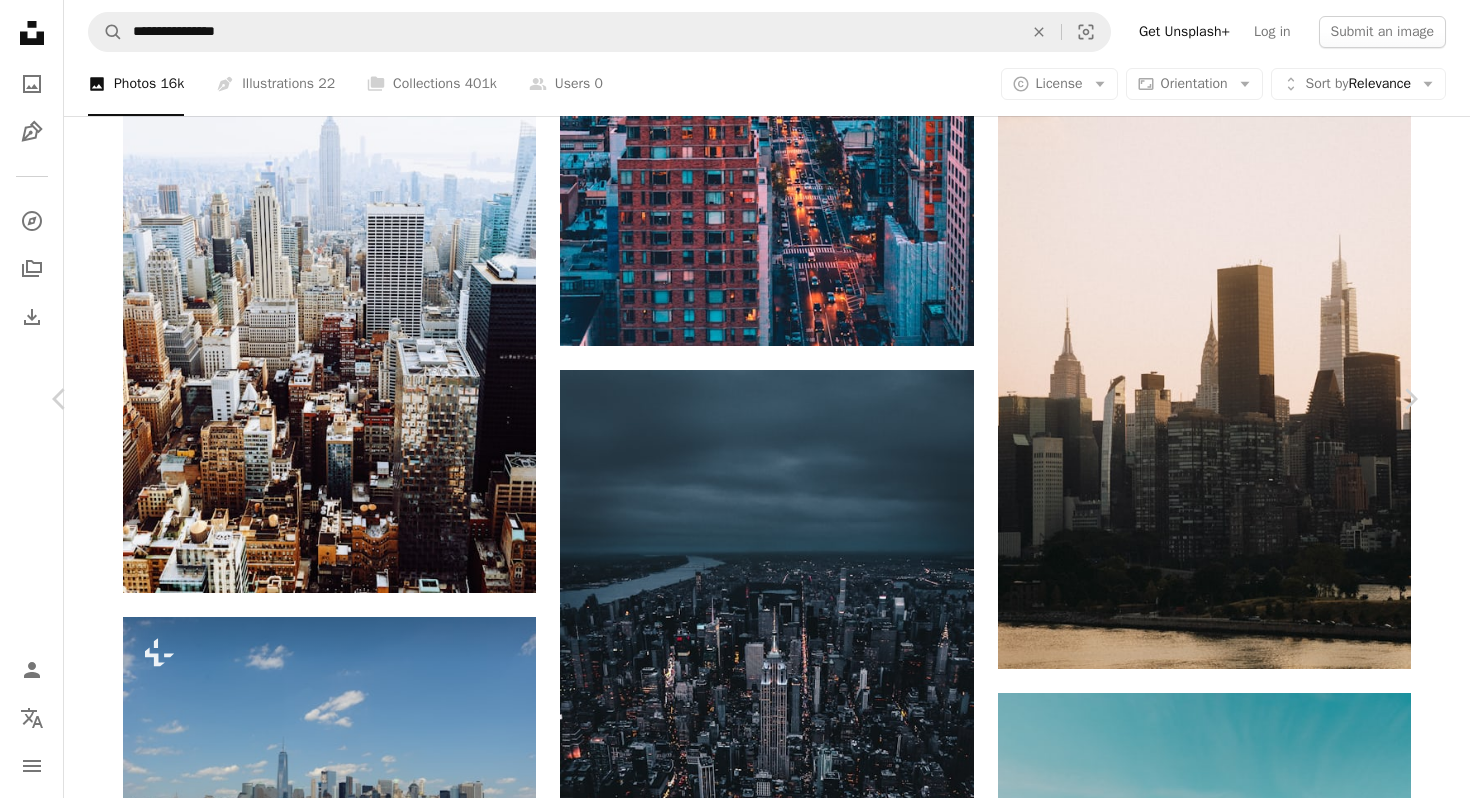 click on "A plus sign Members-only content added monthly A plus sign Unlimited royalty-free downloads A plus sign Illustrations  New A plus sign Enhanced legal protections – –––– – –––– – –––– Continue with purchase –     –  –––– – ––– –––– –  –––– ––" at bounding box center (735, 5434) 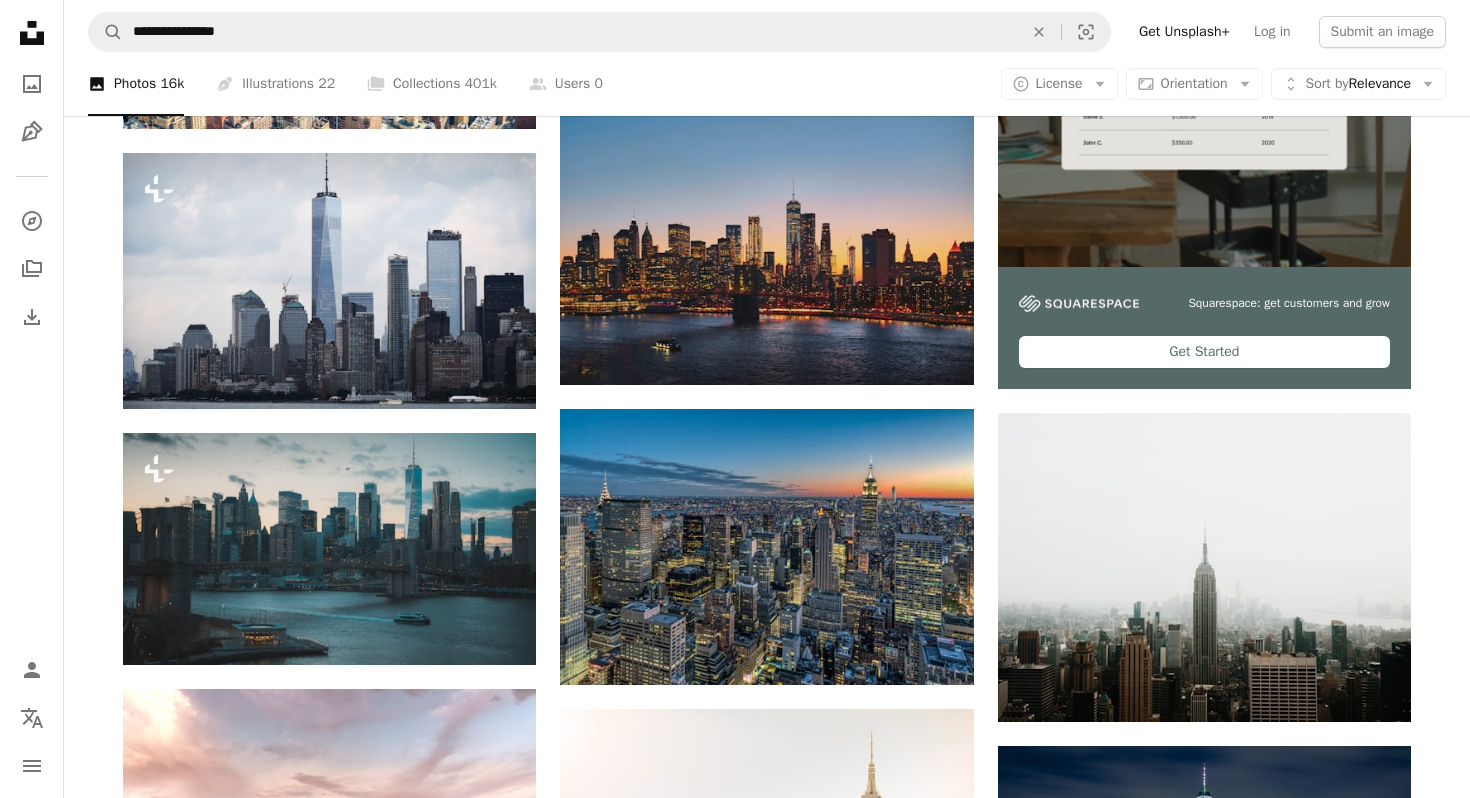 scroll, scrollTop: 0, scrollLeft: 0, axis: both 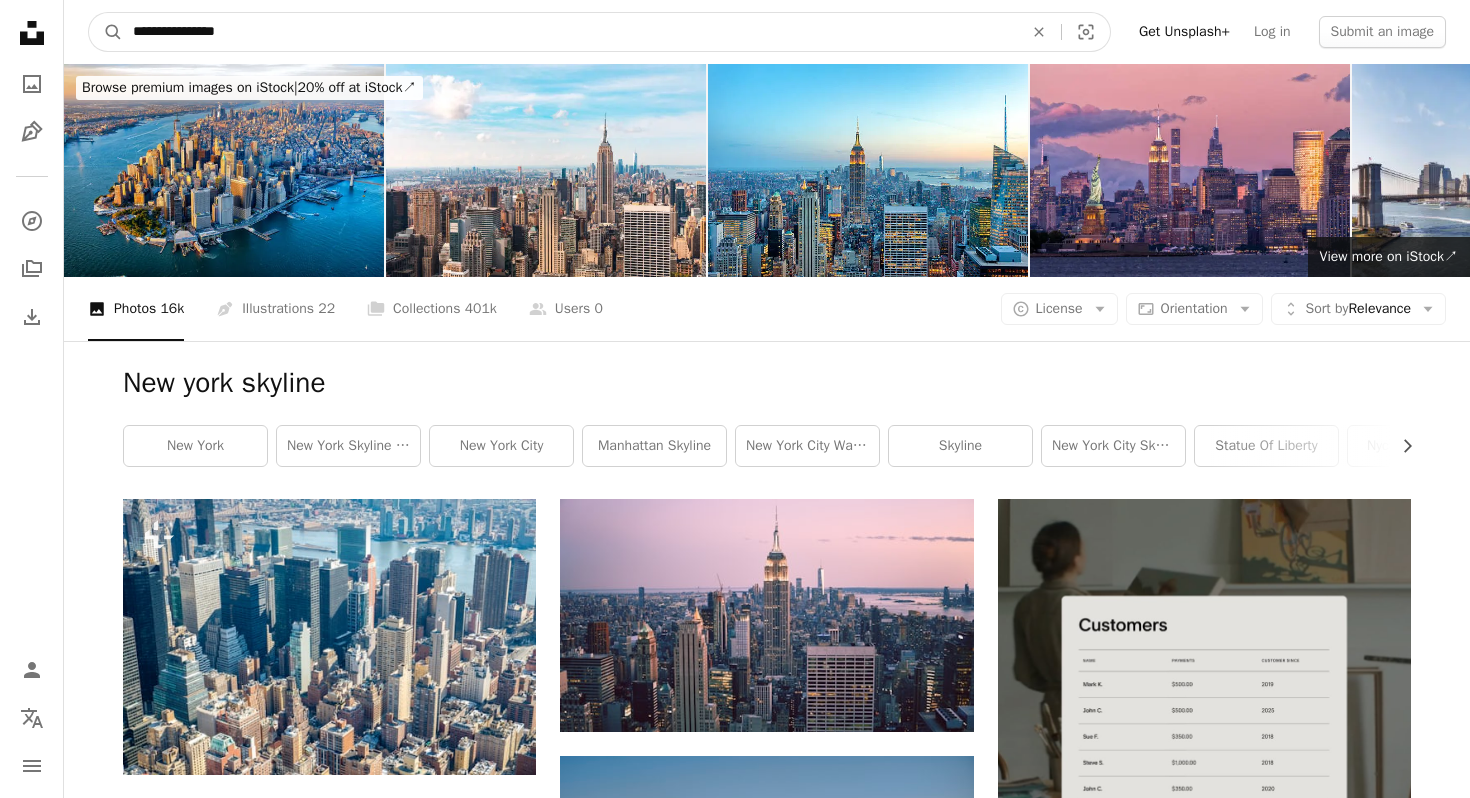 click on "**********" at bounding box center (570, 32) 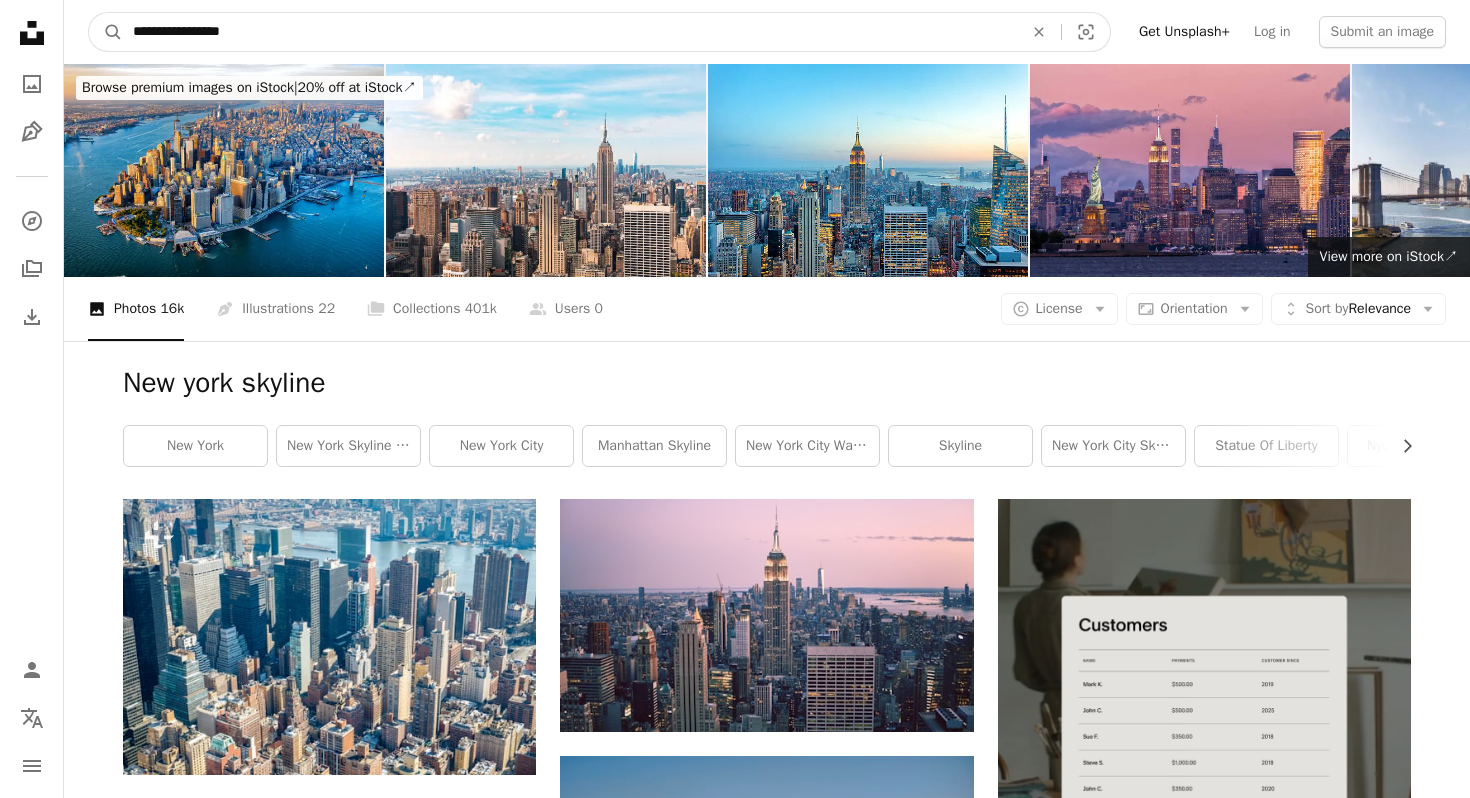 click on "A magnifying glass" at bounding box center (106, 32) 